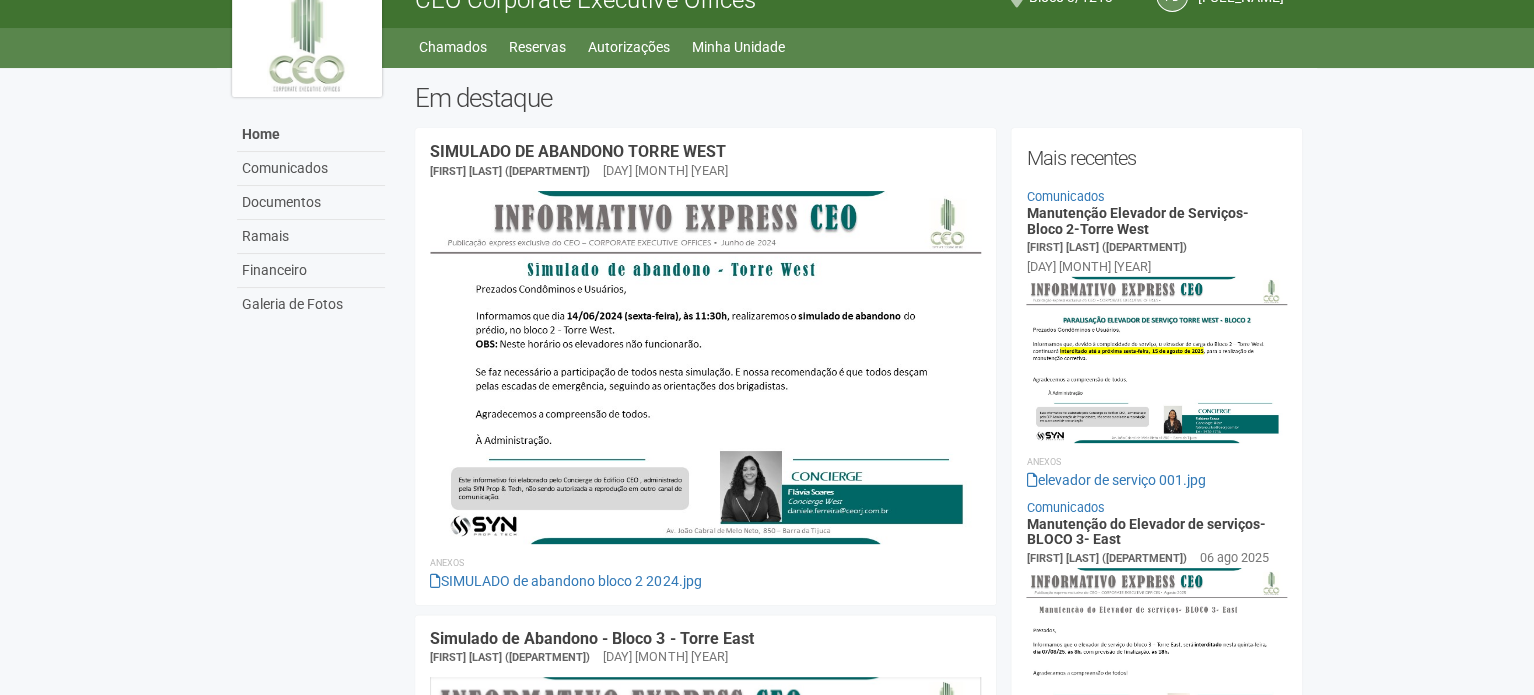 scroll, scrollTop: 0, scrollLeft: 0, axis: both 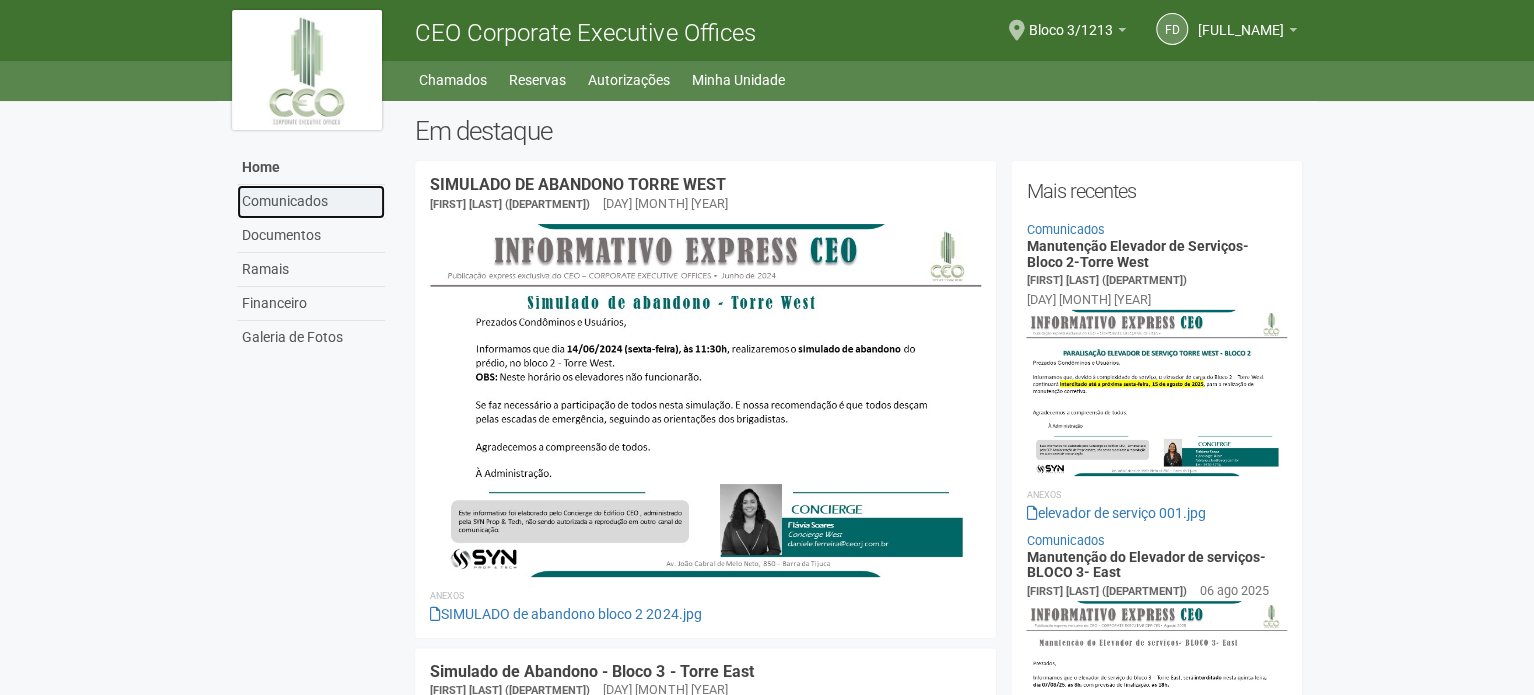 click on "Comunicados" at bounding box center (311, 202) 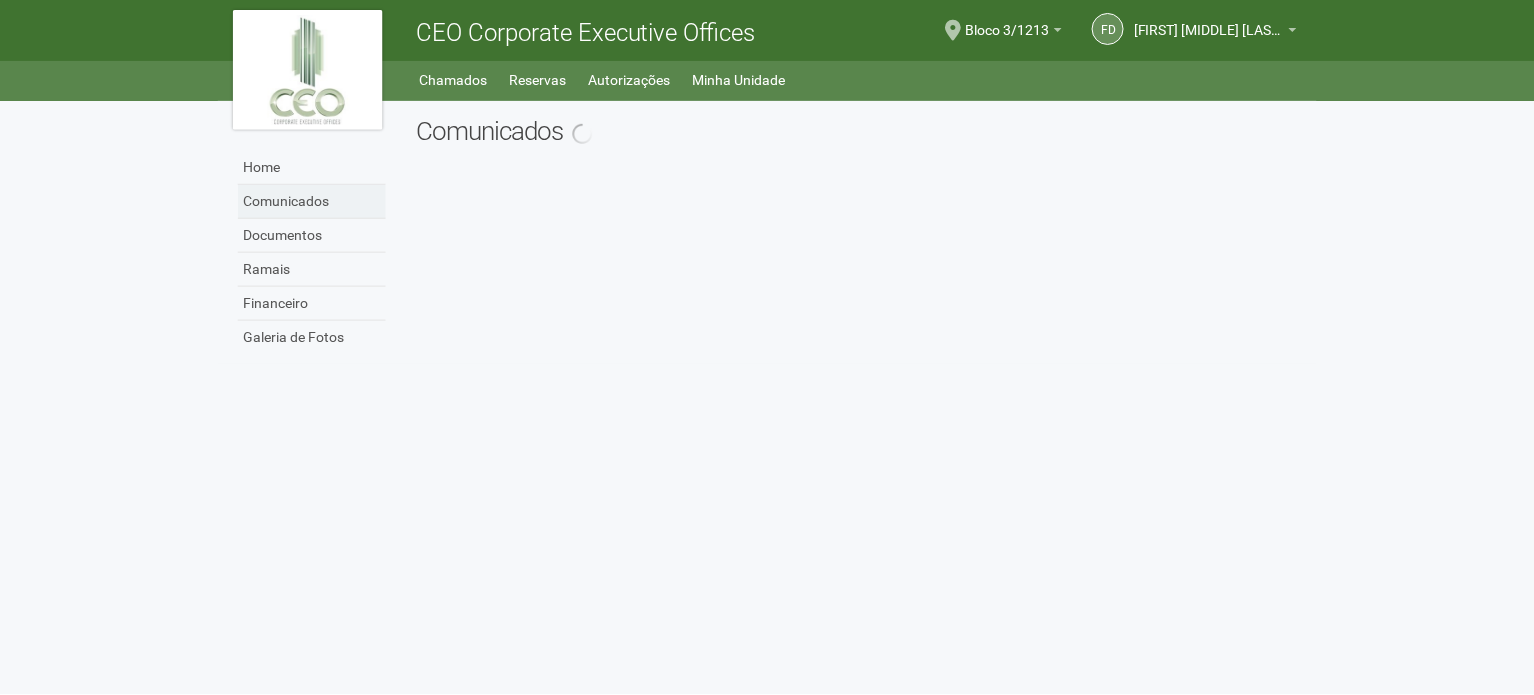 scroll, scrollTop: 0, scrollLeft: 0, axis: both 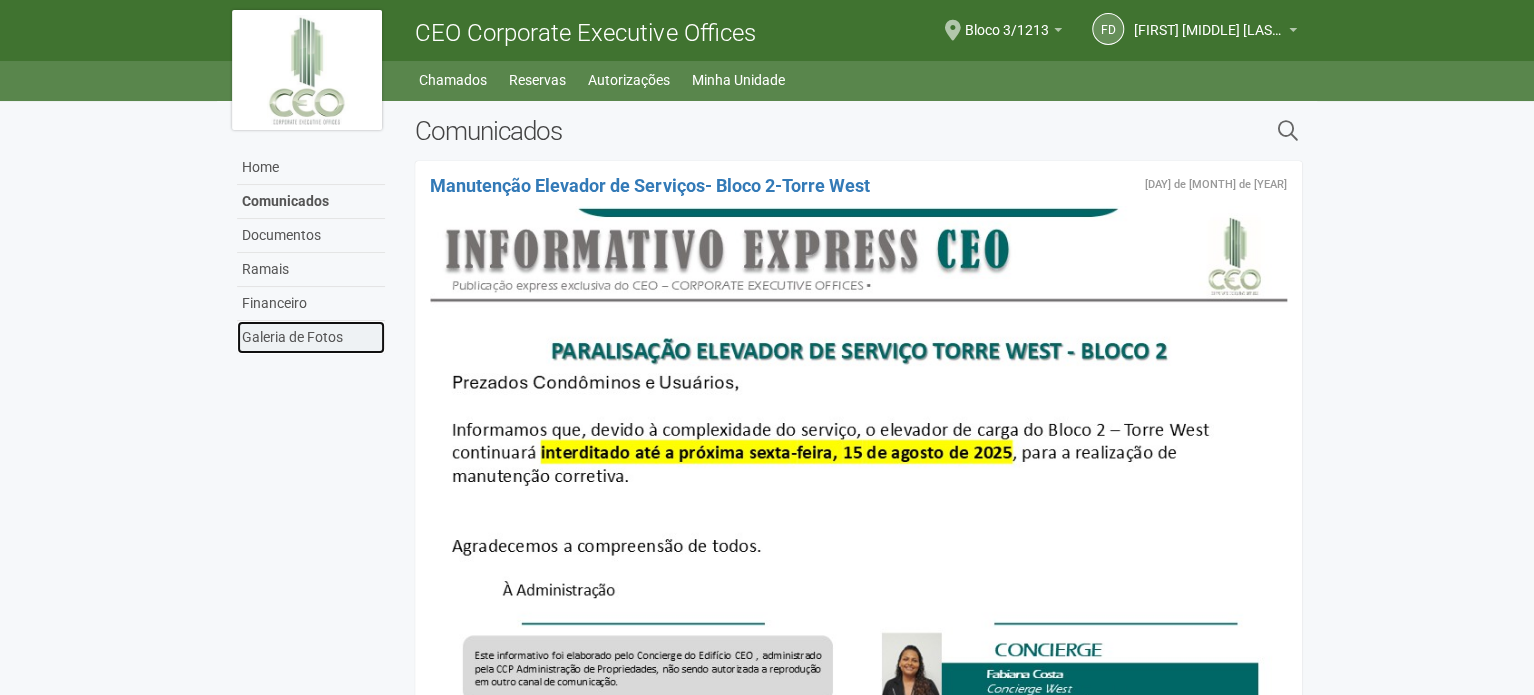 click on "Galeria de Fotos" at bounding box center (311, 337) 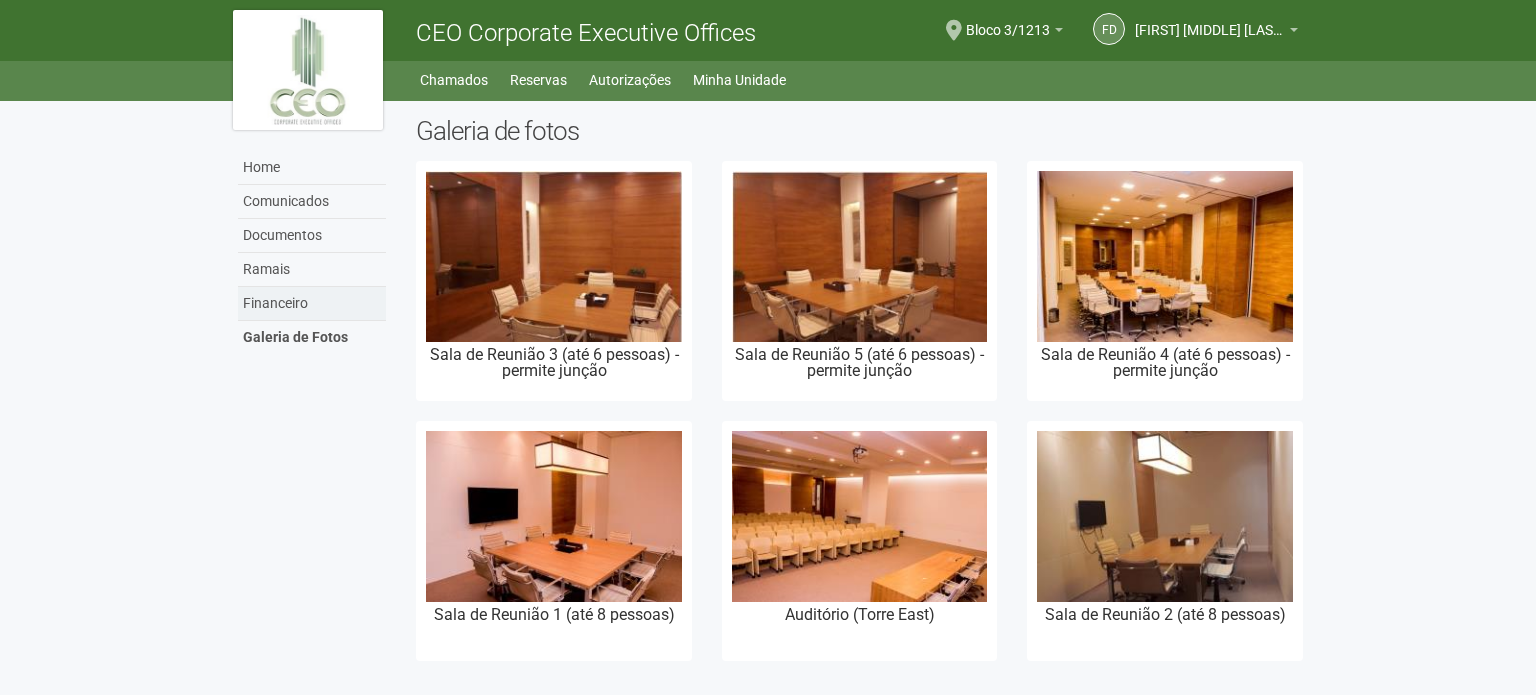 scroll, scrollTop: 0, scrollLeft: 0, axis: both 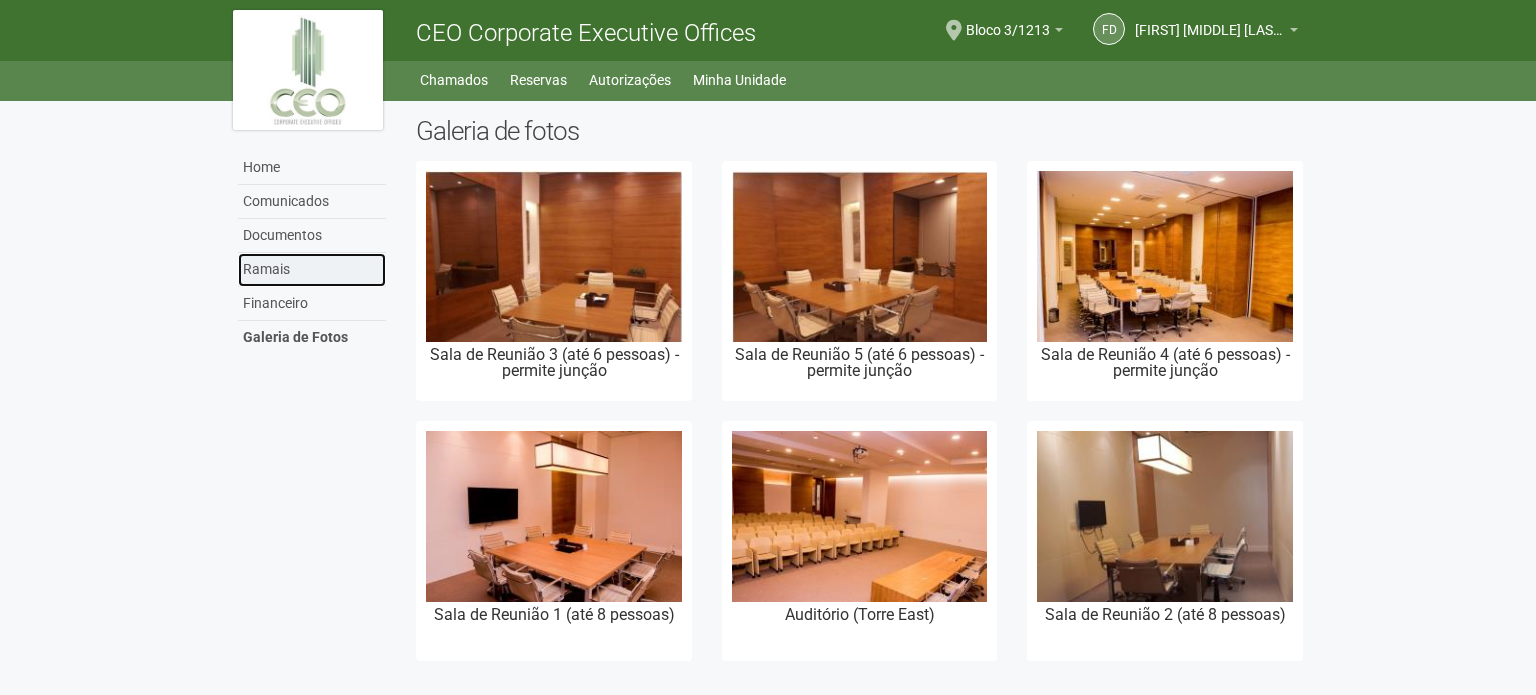 click on "Ramais" at bounding box center (312, 270) 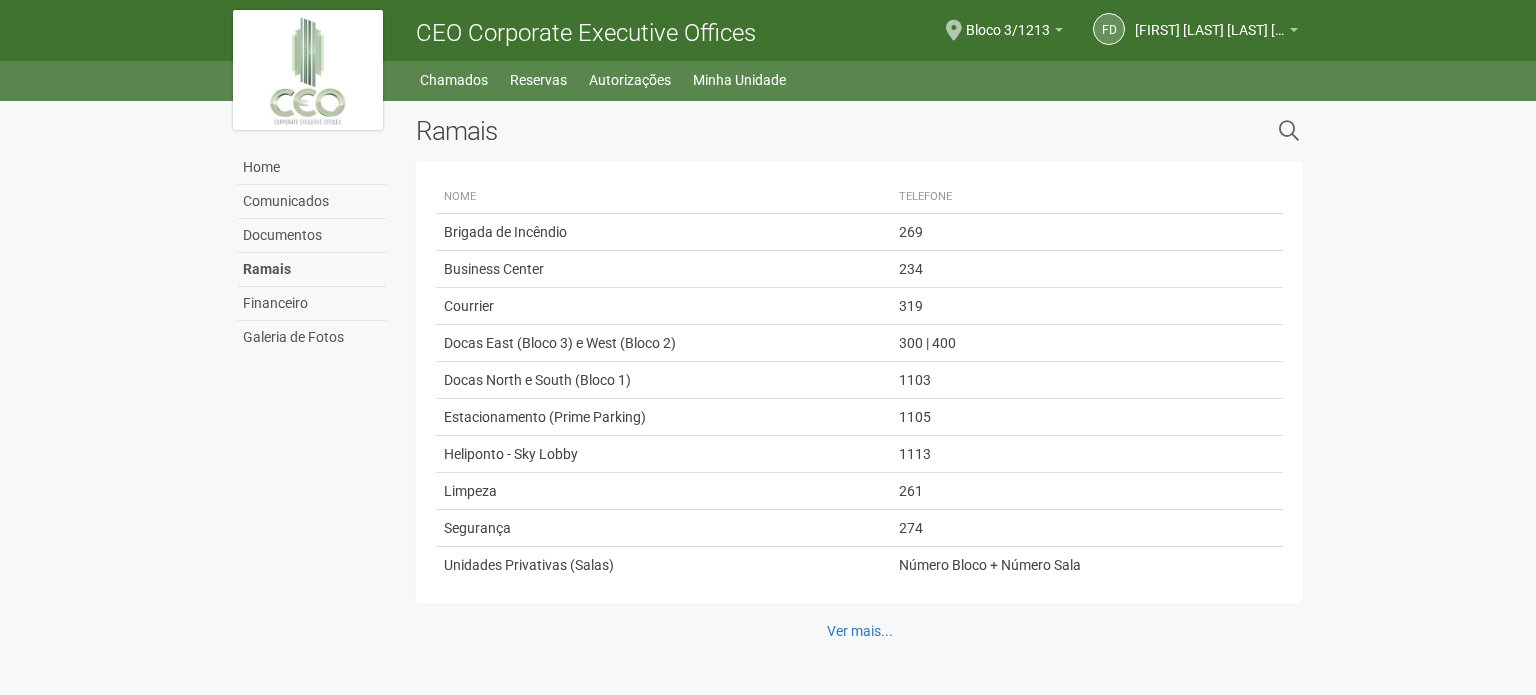 scroll, scrollTop: 0, scrollLeft: 0, axis: both 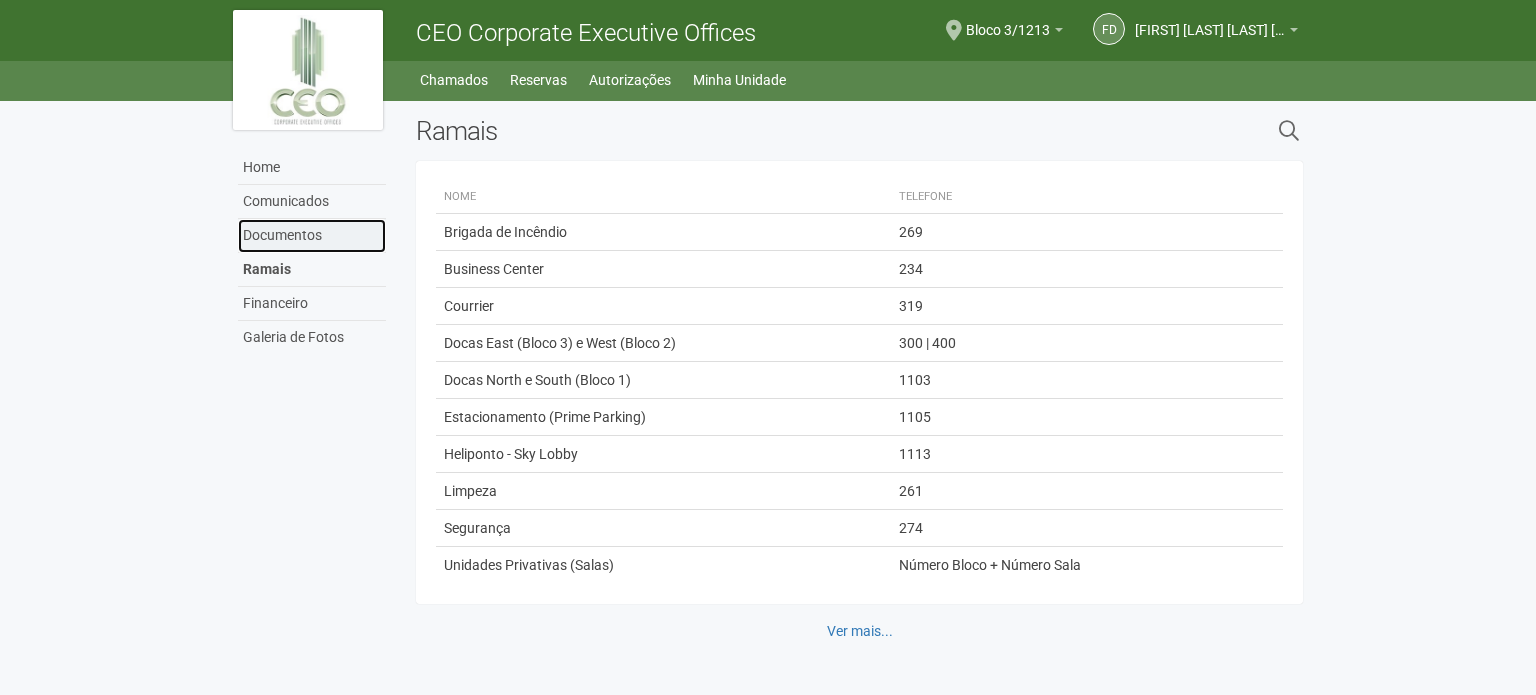 click on "Documentos" at bounding box center [312, 236] 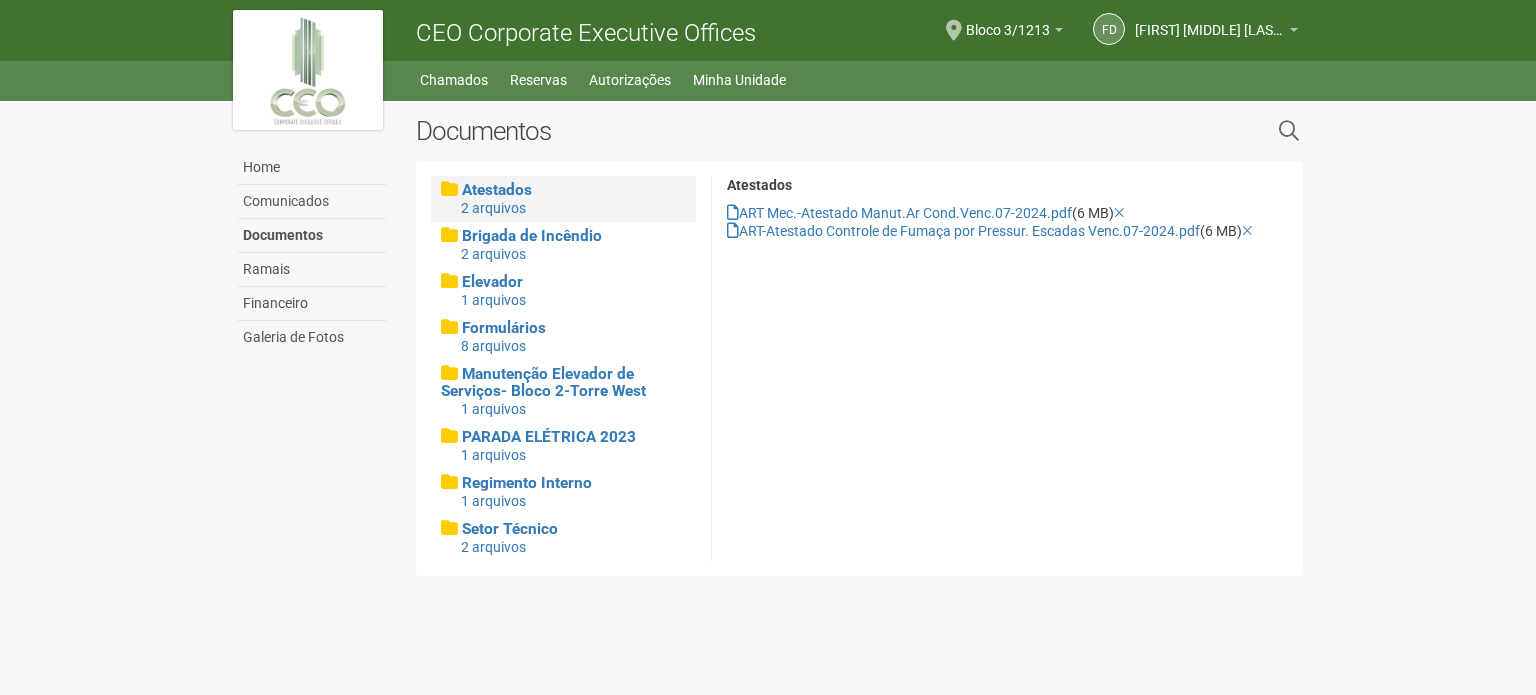 scroll, scrollTop: 0, scrollLeft: 0, axis: both 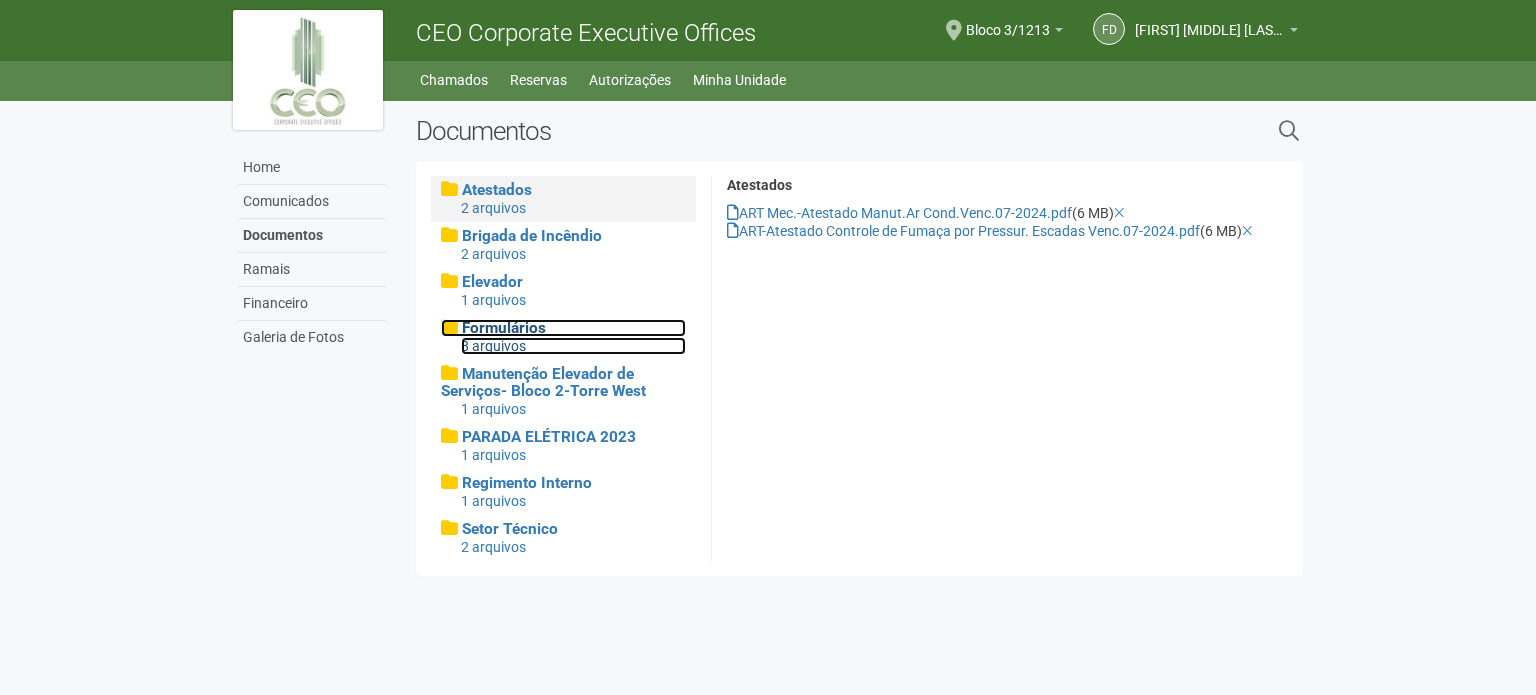 click on "Formulários" at bounding box center [504, 328] 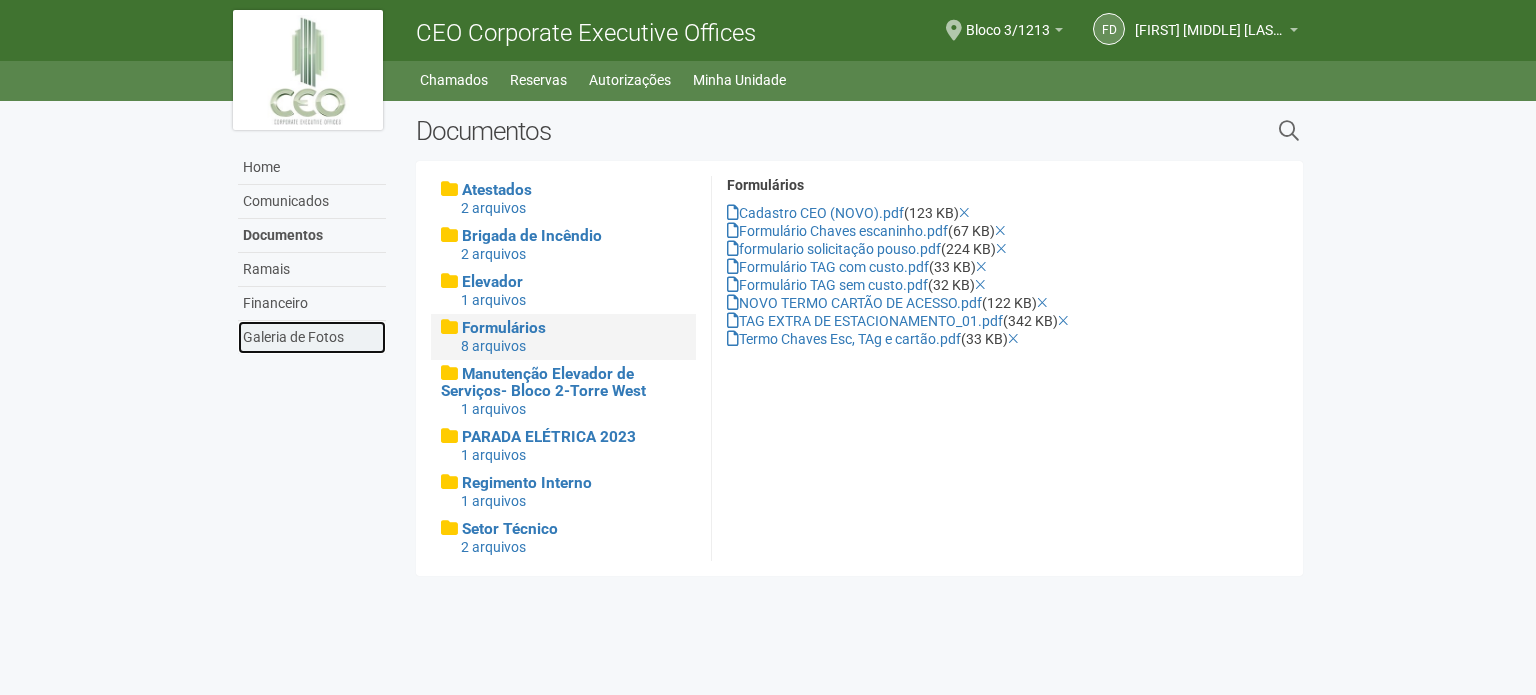 click on "Galeria de Fotos" at bounding box center [312, 337] 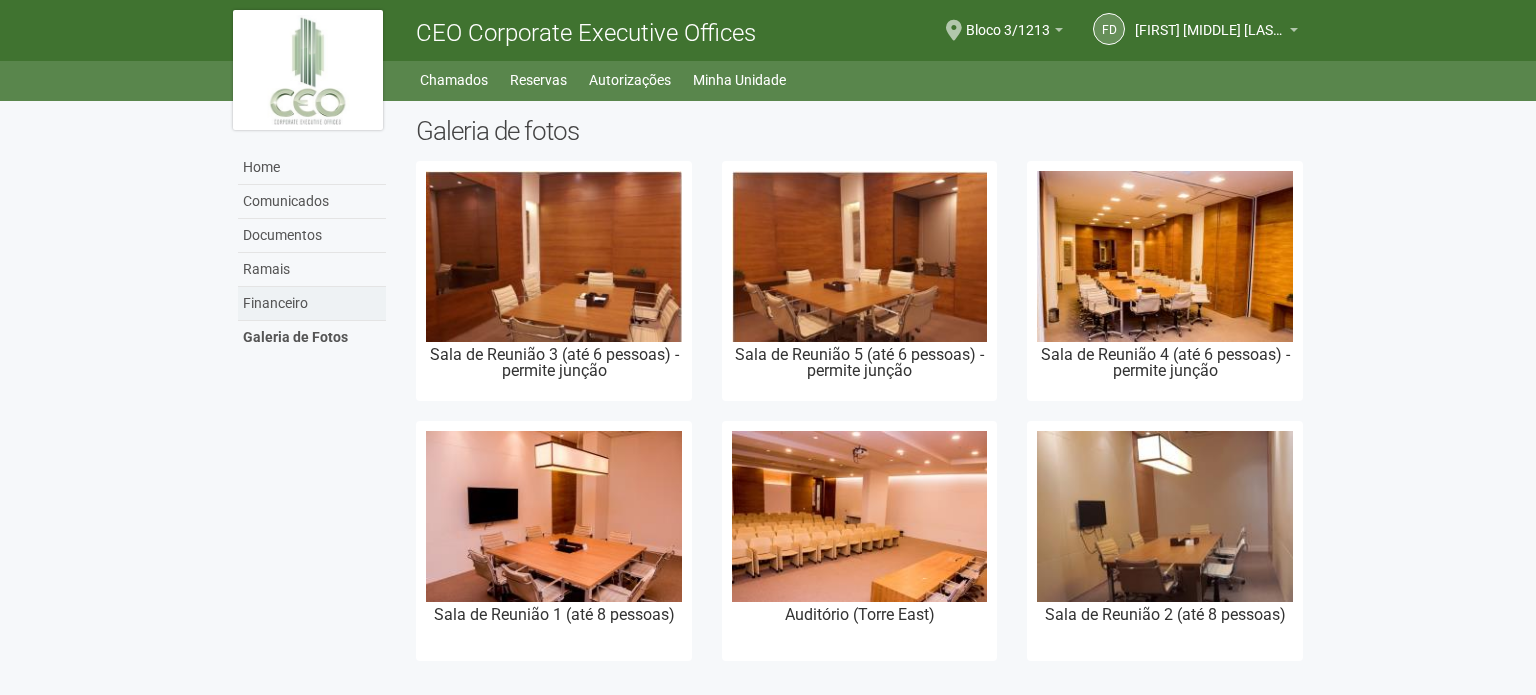 scroll, scrollTop: 0, scrollLeft: 0, axis: both 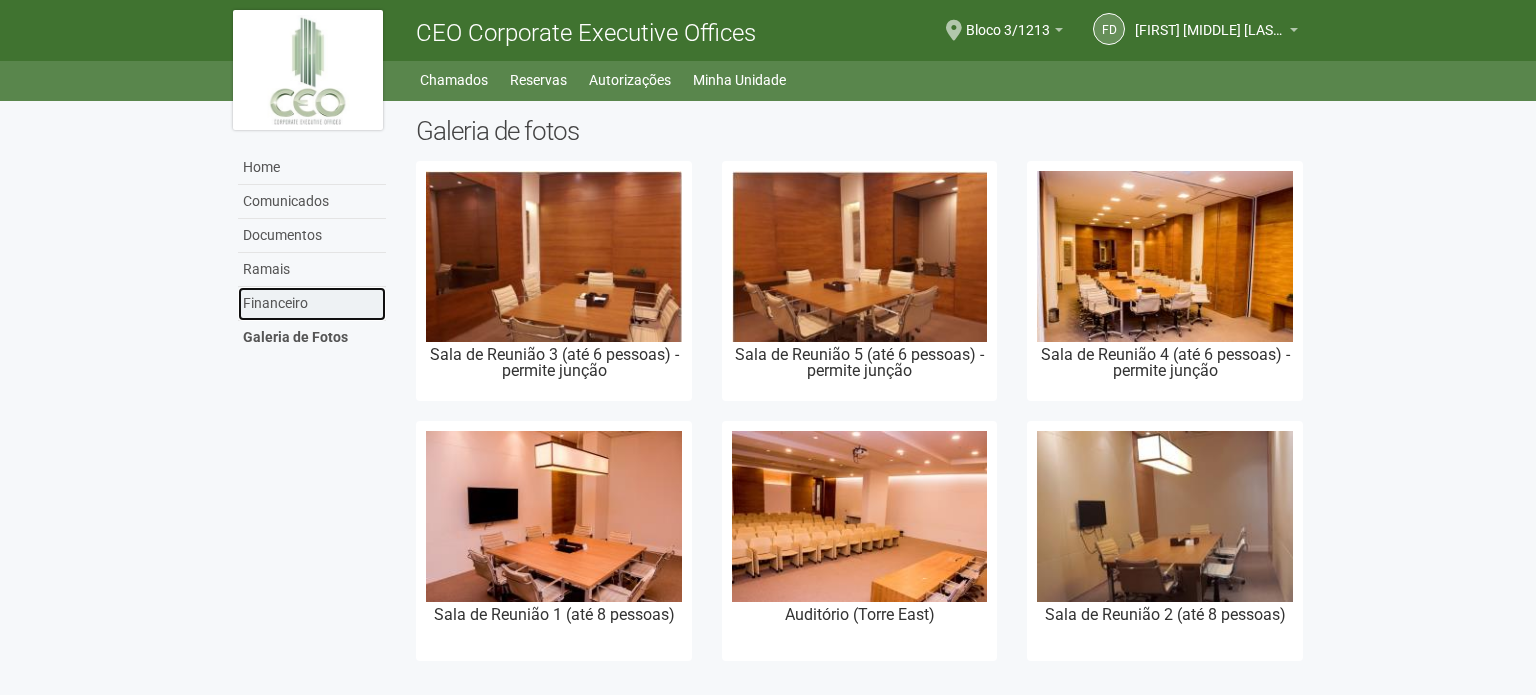 click on "Financeiro" at bounding box center [312, 304] 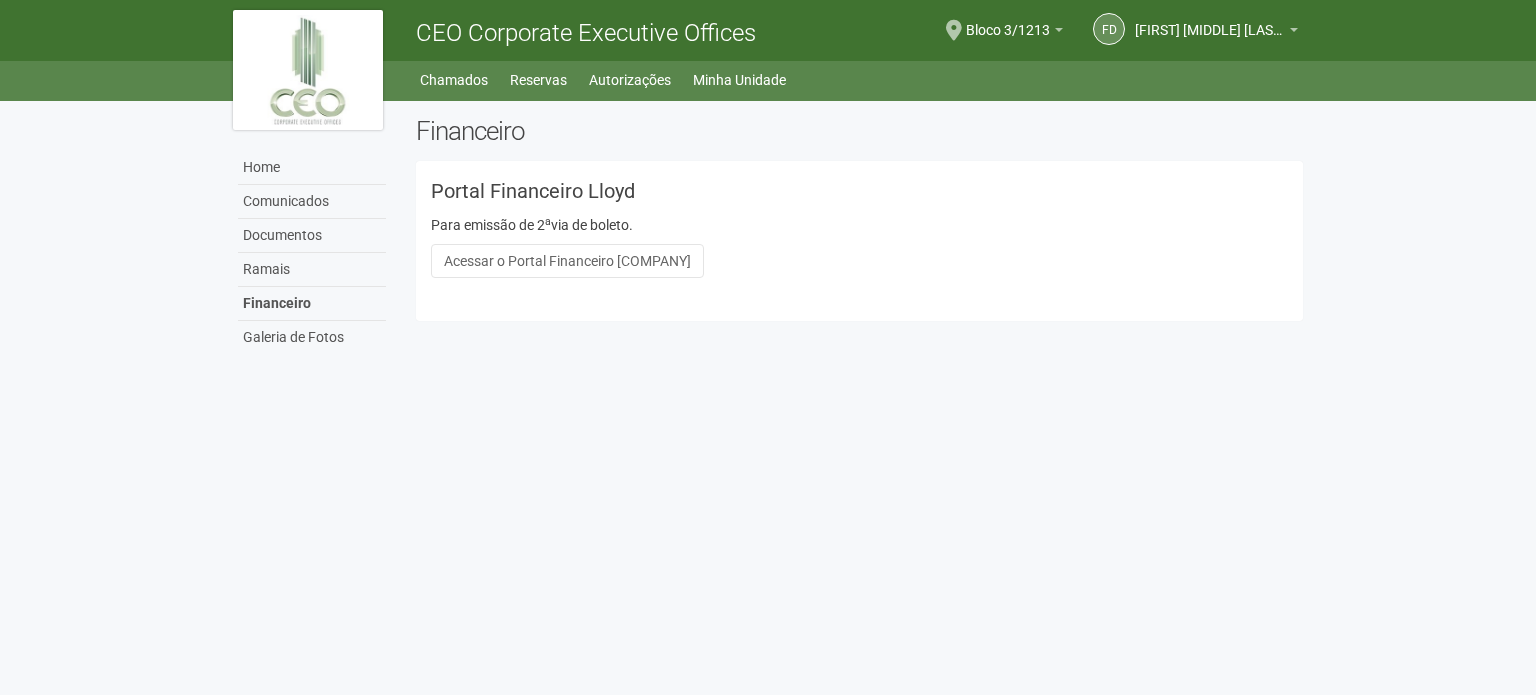 scroll, scrollTop: 0, scrollLeft: 0, axis: both 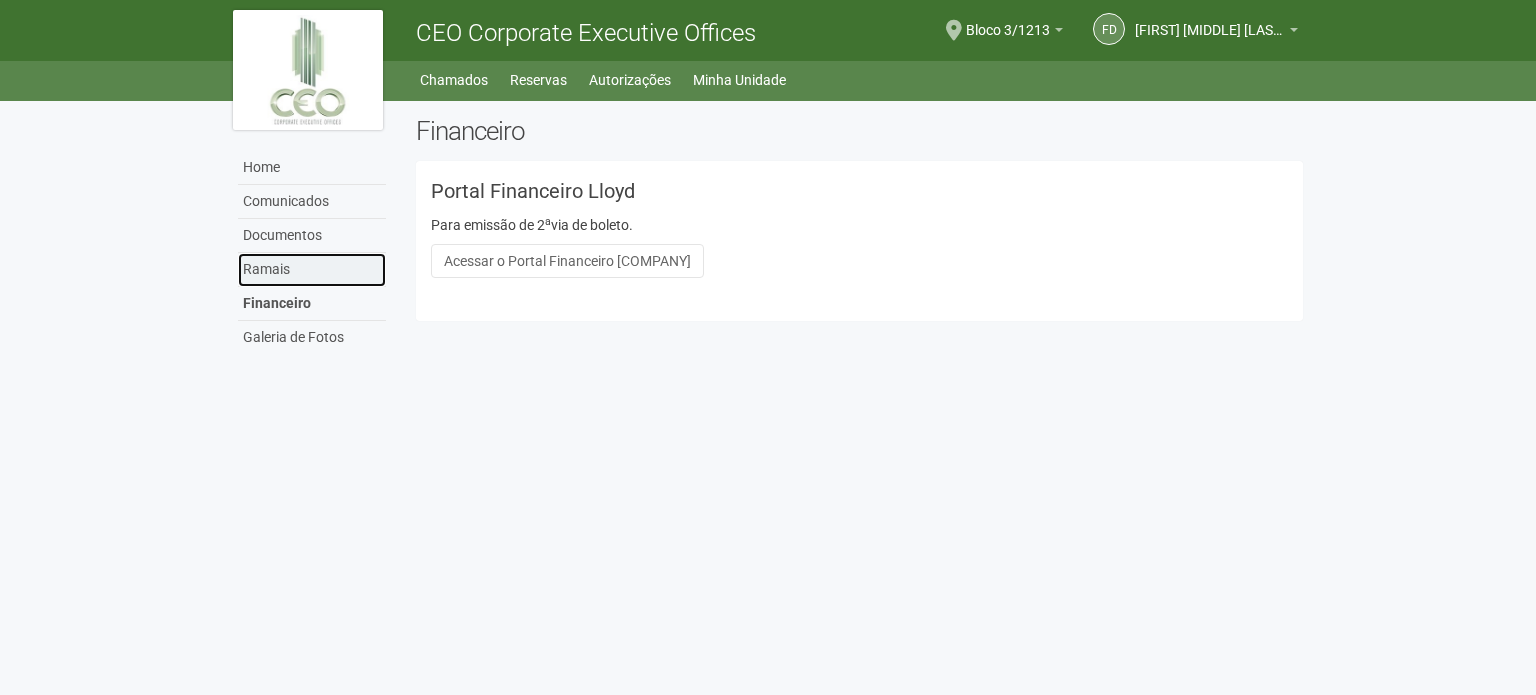 click on "Ramais" at bounding box center [312, 270] 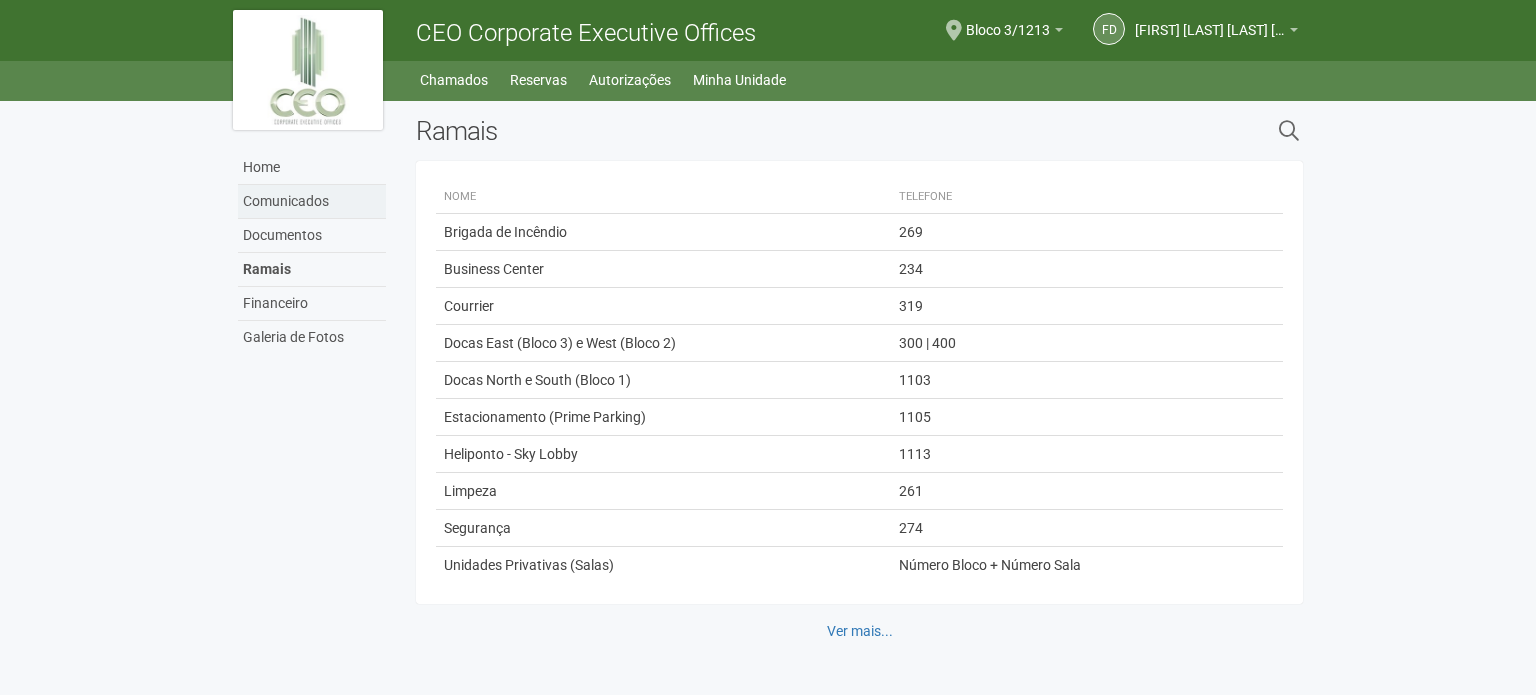 scroll, scrollTop: 0, scrollLeft: 0, axis: both 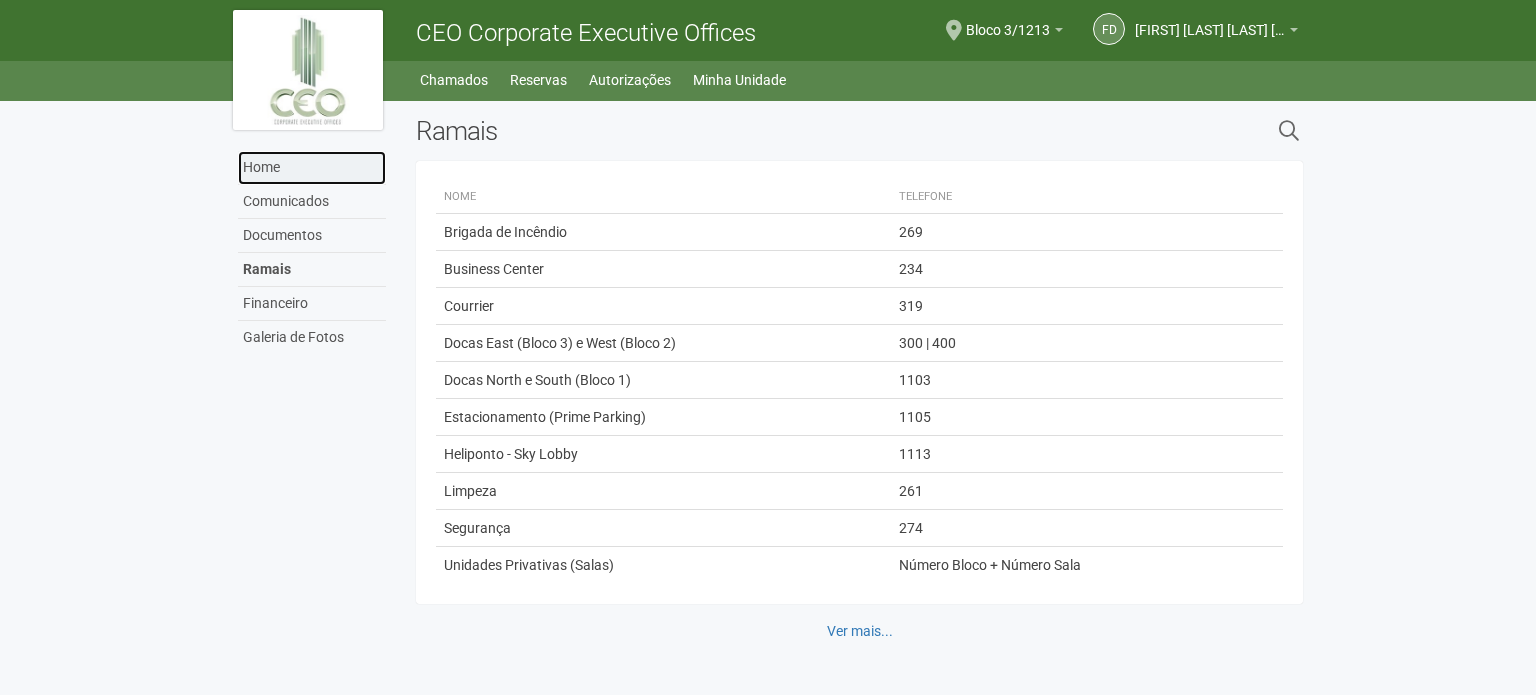 click on "Home" at bounding box center (312, 168) 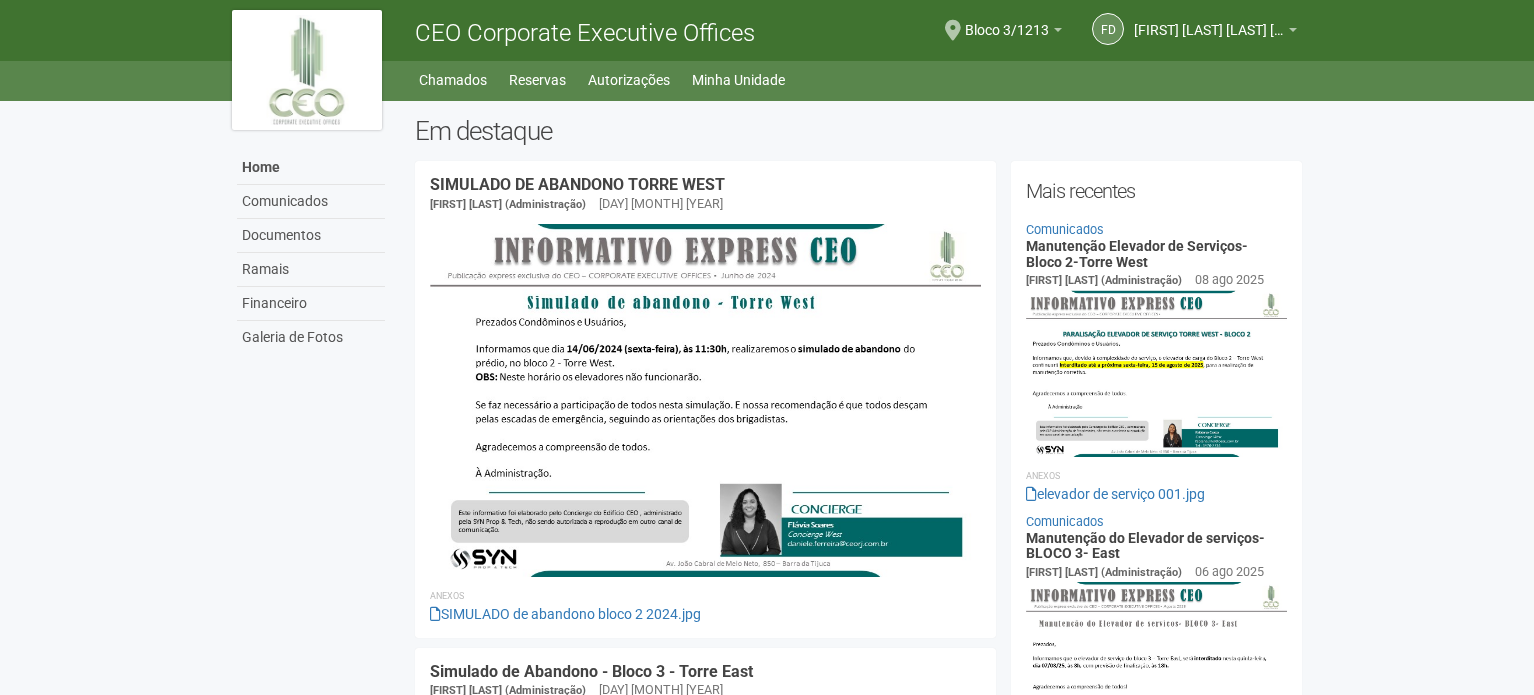 scroll, scrollTop: 0, scrollLeft: 0, axis: both 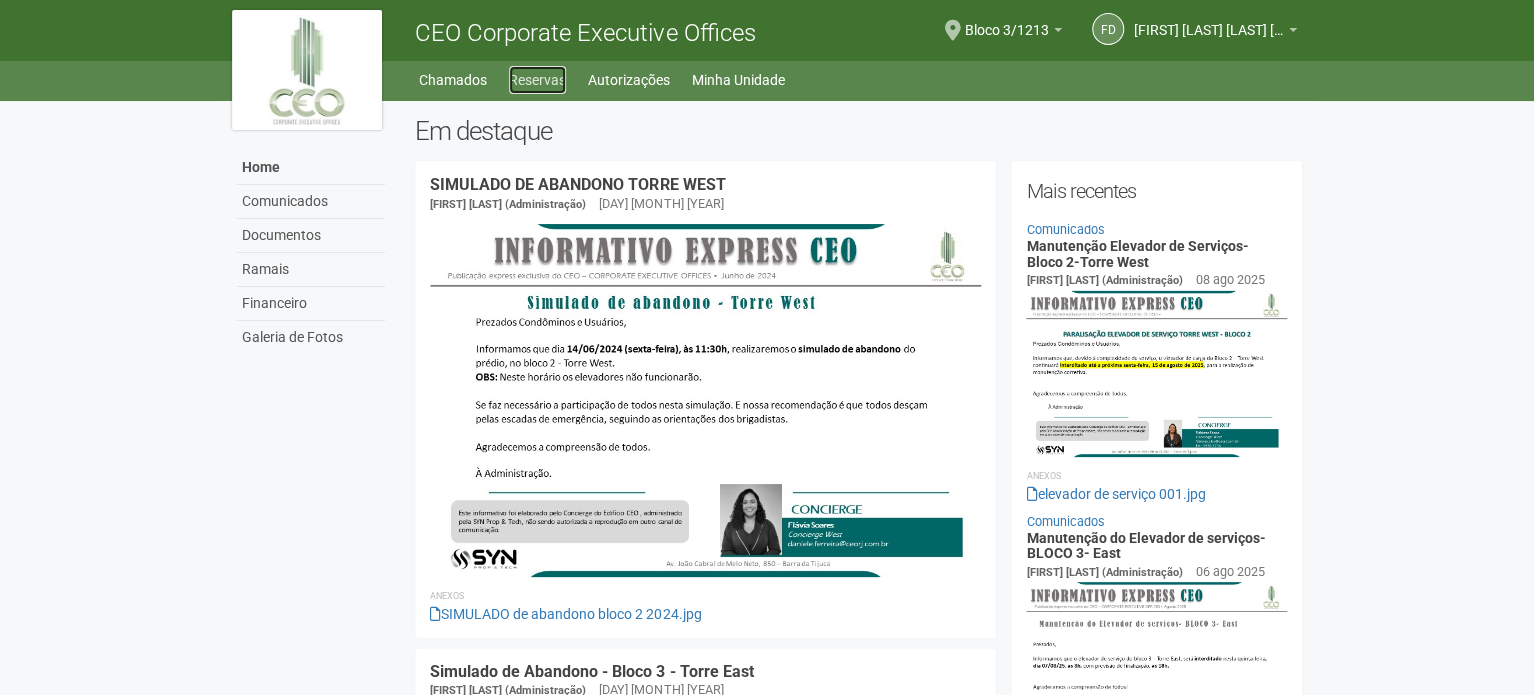 click on "Reservas" at bounding box center (537, 80) 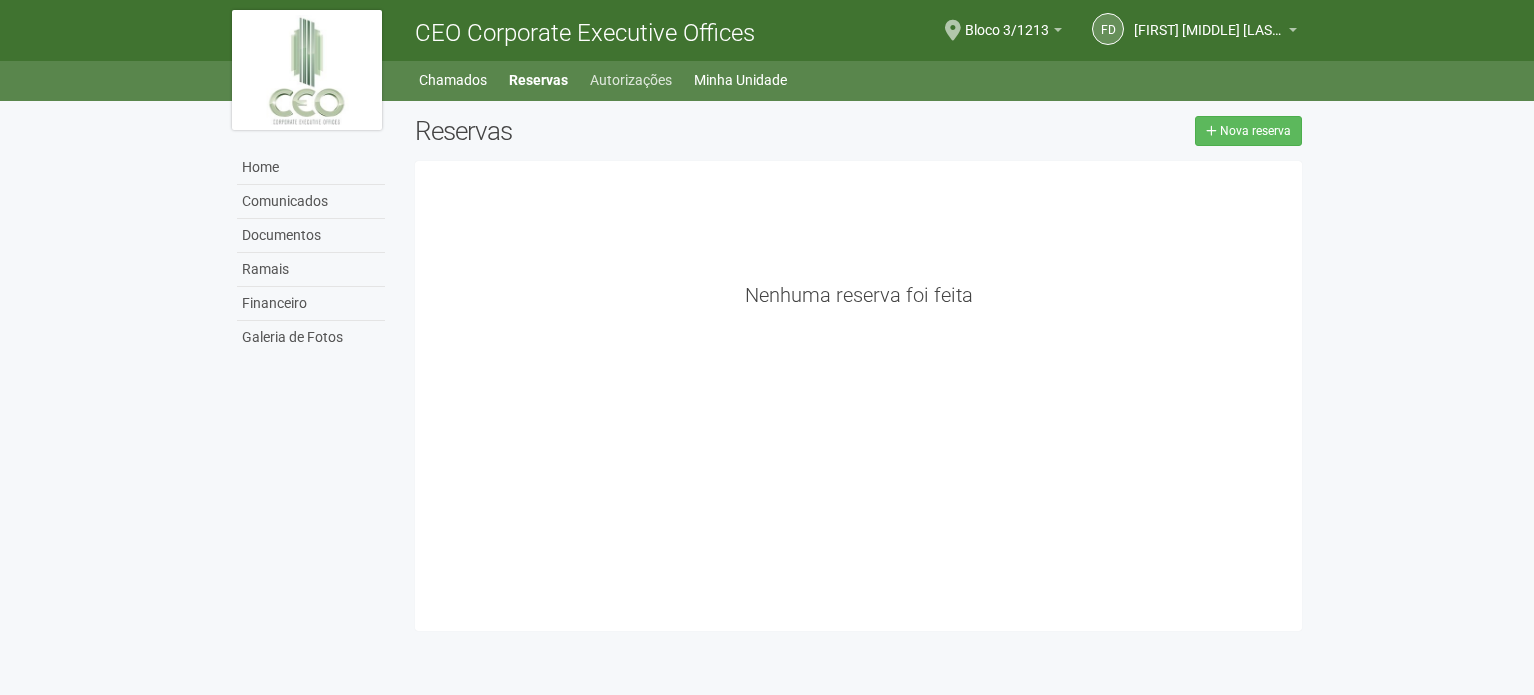 scroll, scrollTop: 0, scrollLeft: 0, axis: both 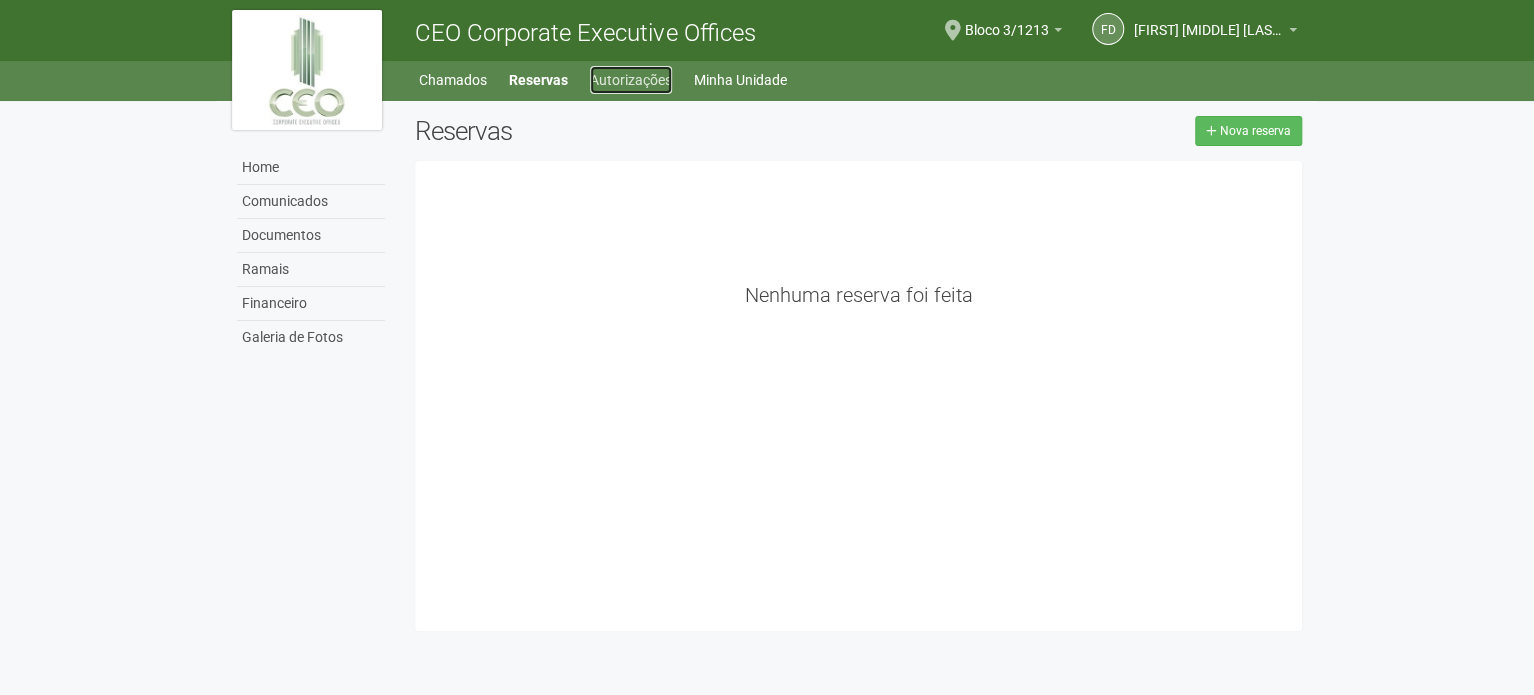 click on "Autorizações" at bounding box center [631, 80] 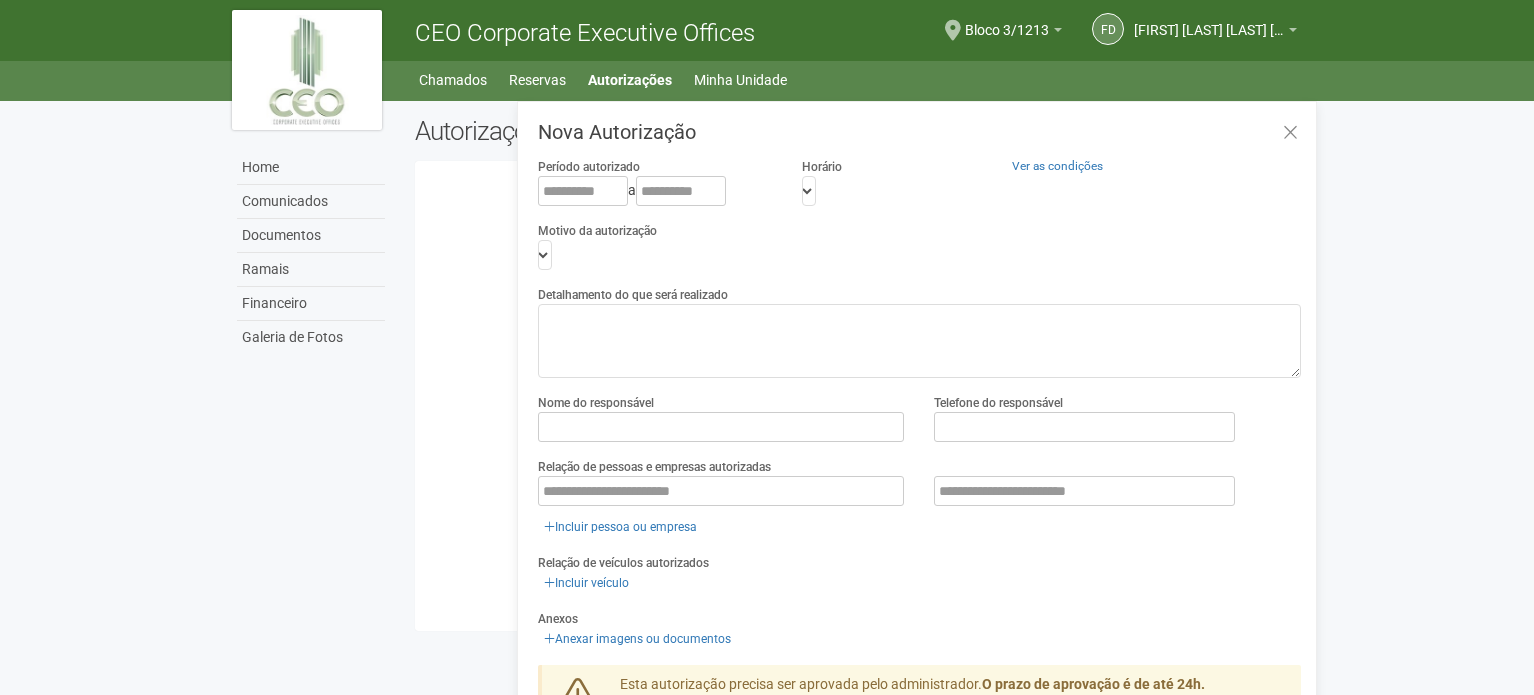 scroll, scrollTop: 0, scrollLeft: 0, axis: both 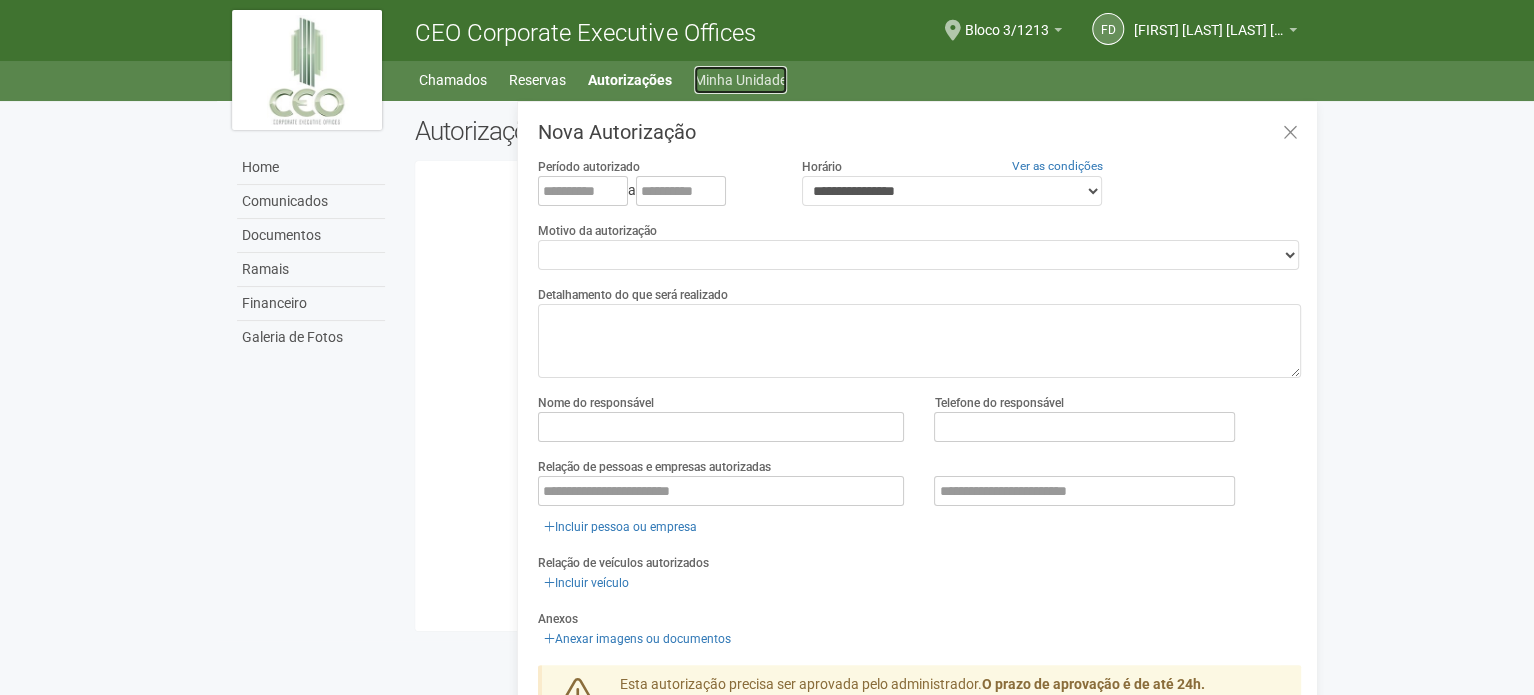 click on "Minha Unidade" at bounding box center [740, 80] 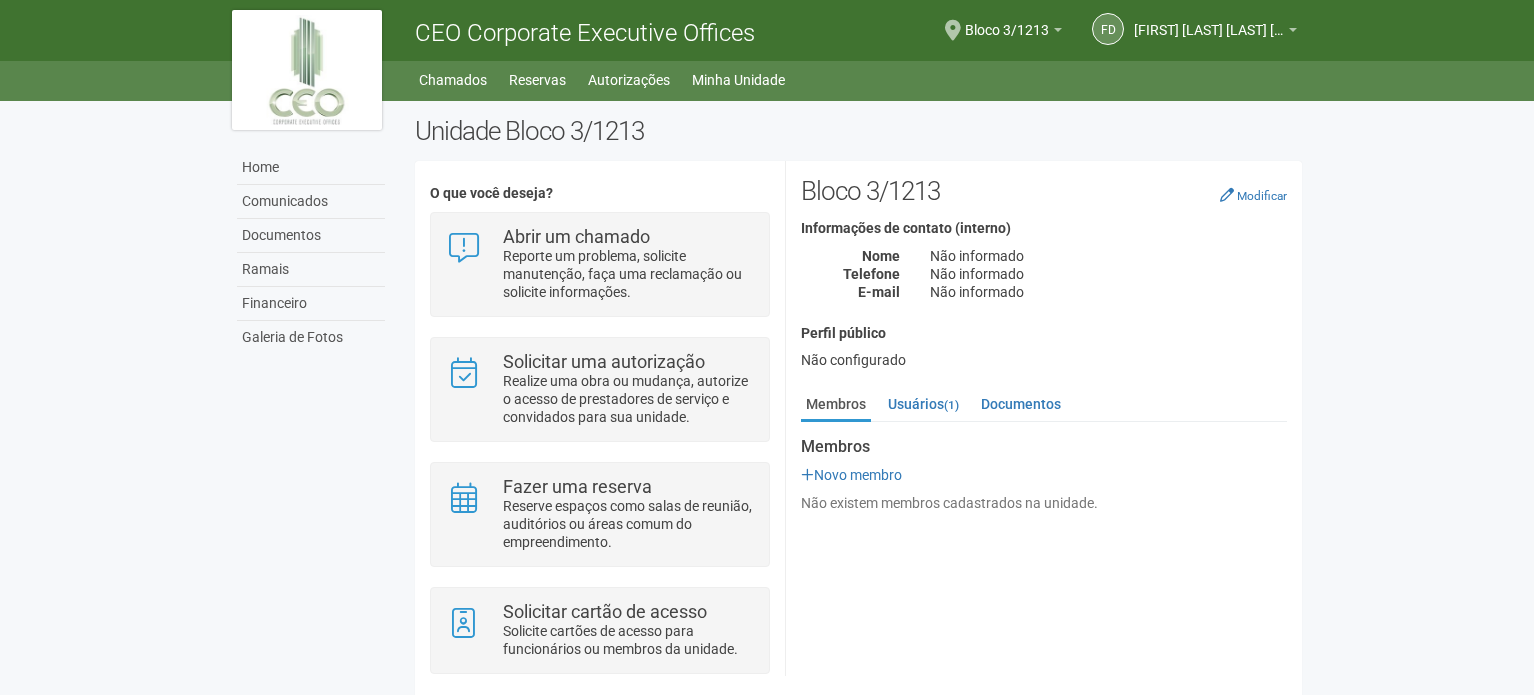 scroll, scrollTop: 0, scrollLeft: 0, axis: both 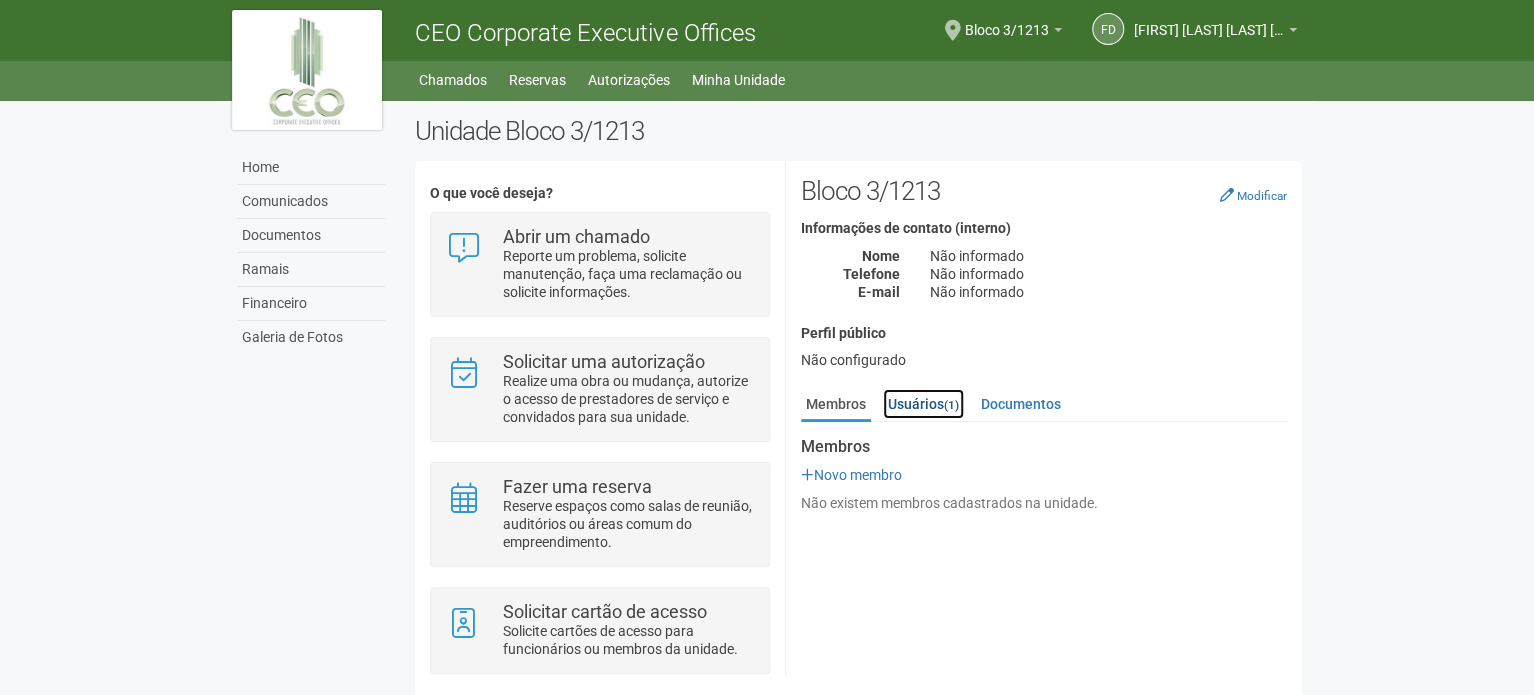 click on "Usuários
(1)" at bounding box center (923, 404) 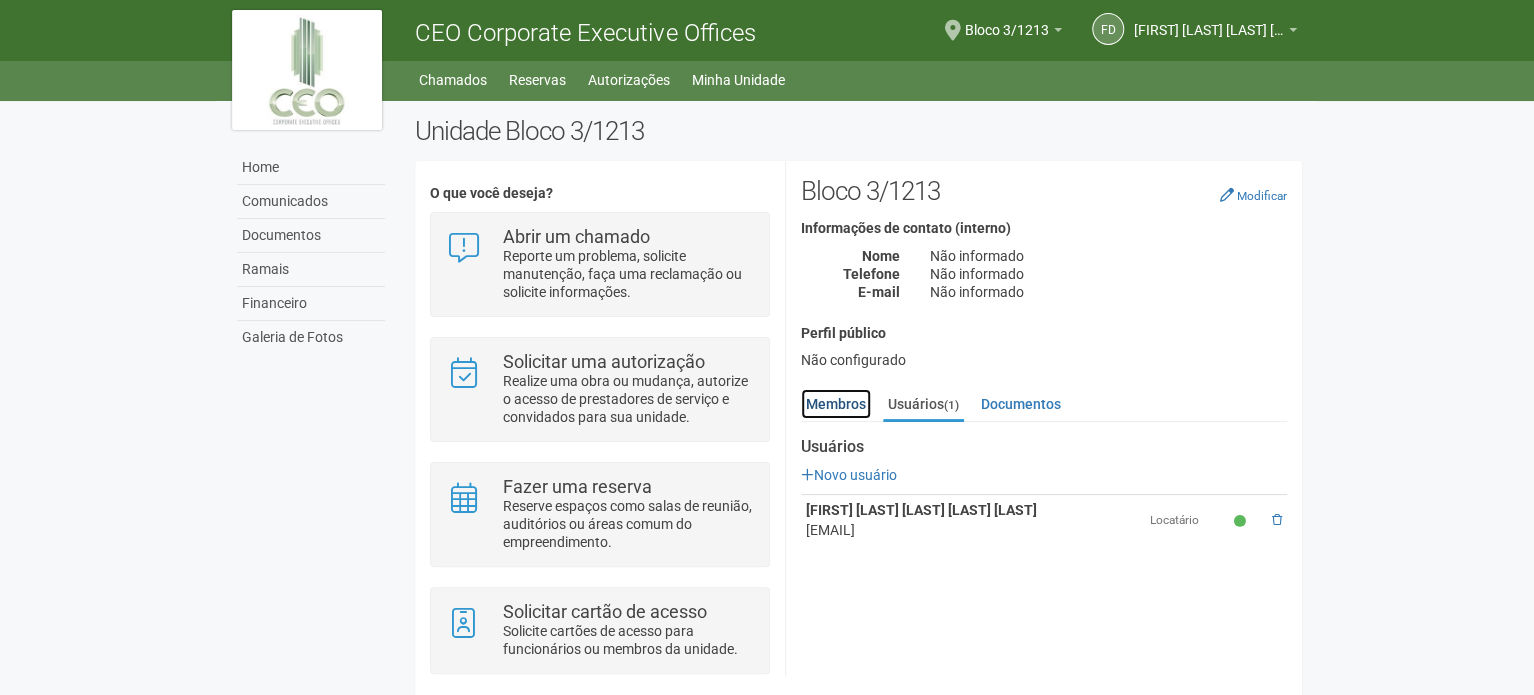 click on "Membros" at bounding box center [836, 404] 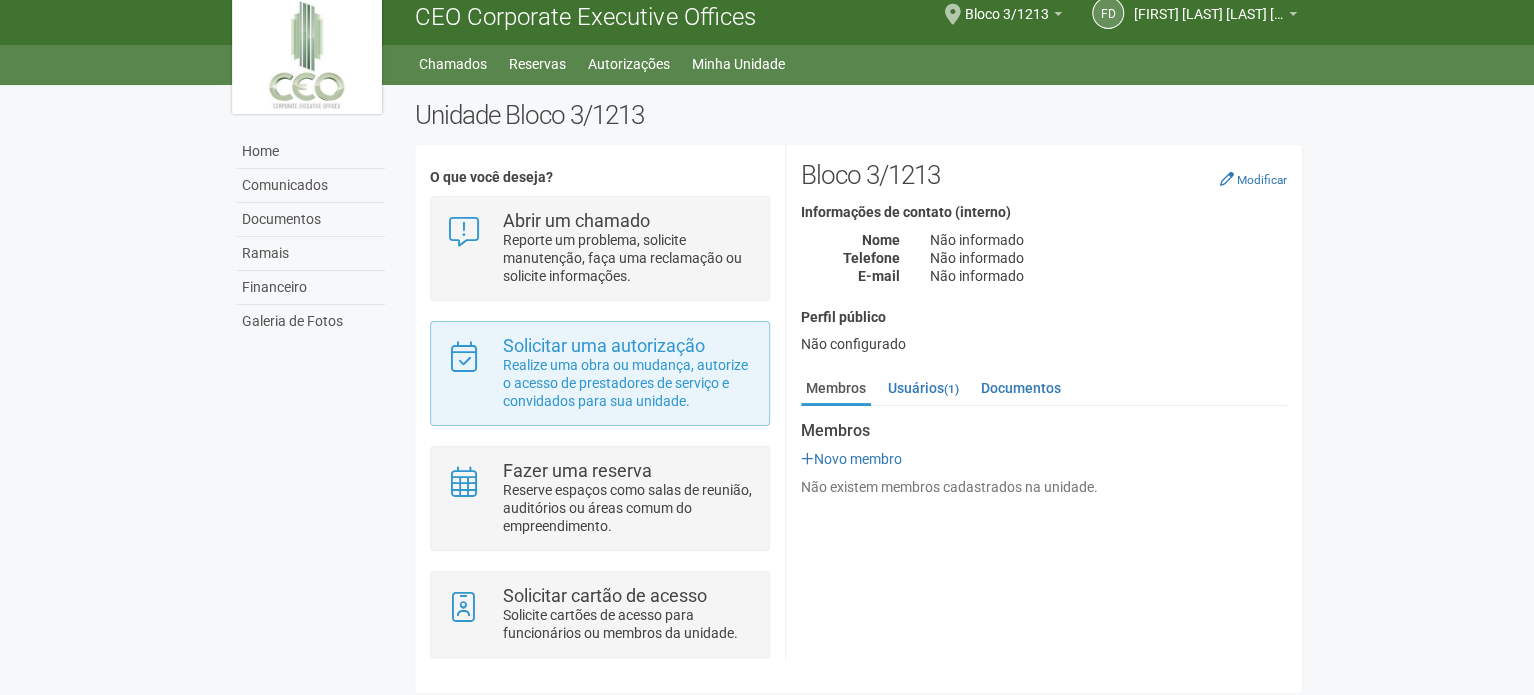 scroll, scrollTop: 21, scrollLeft: 0, axis: vertical 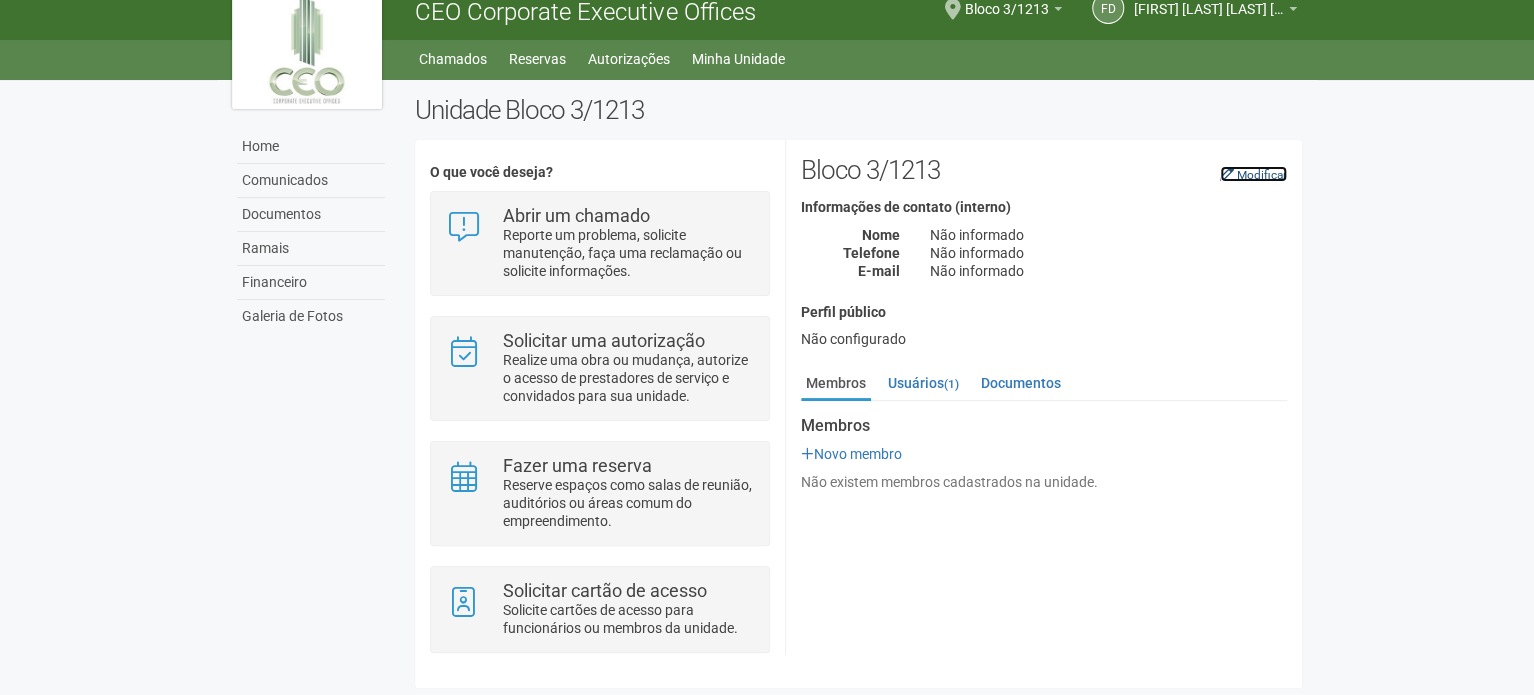 click on "Modificar" at bounding box center (1262, 175) 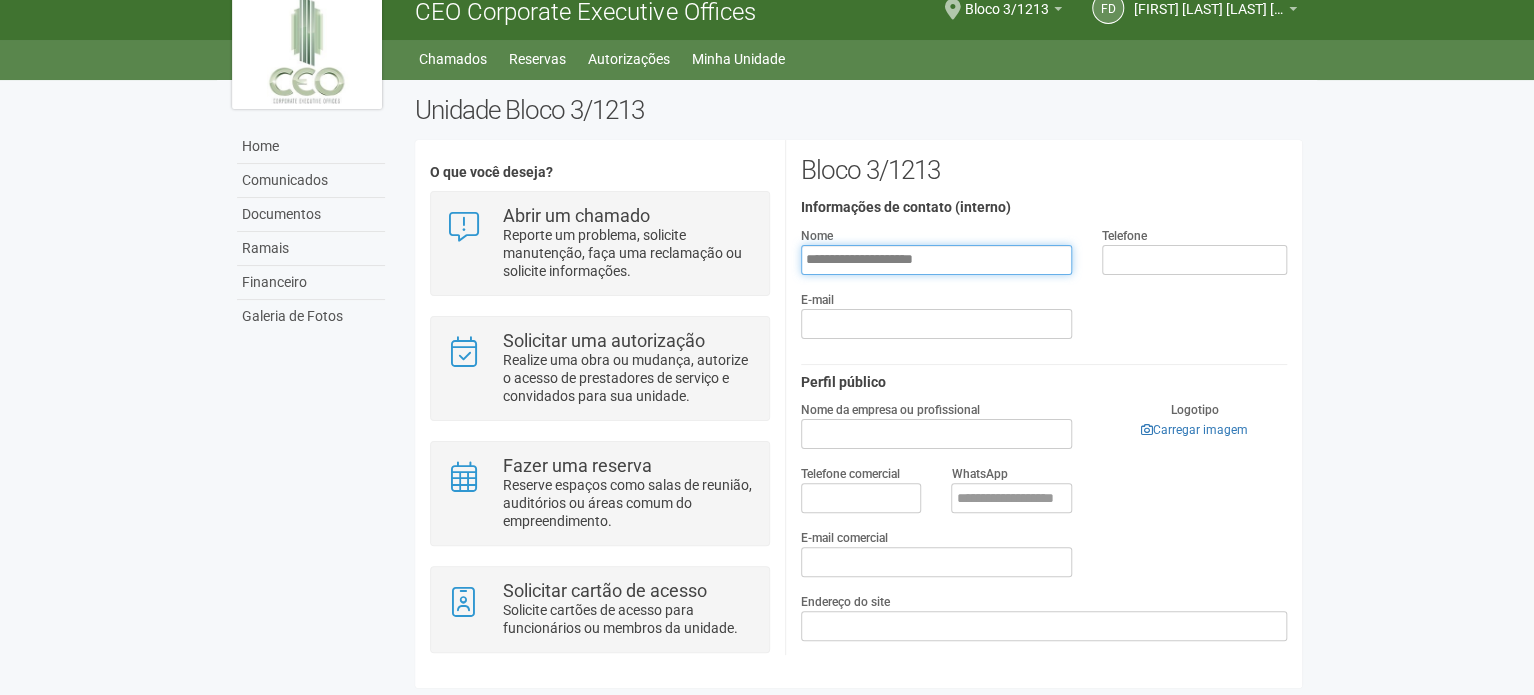 type on "**********" 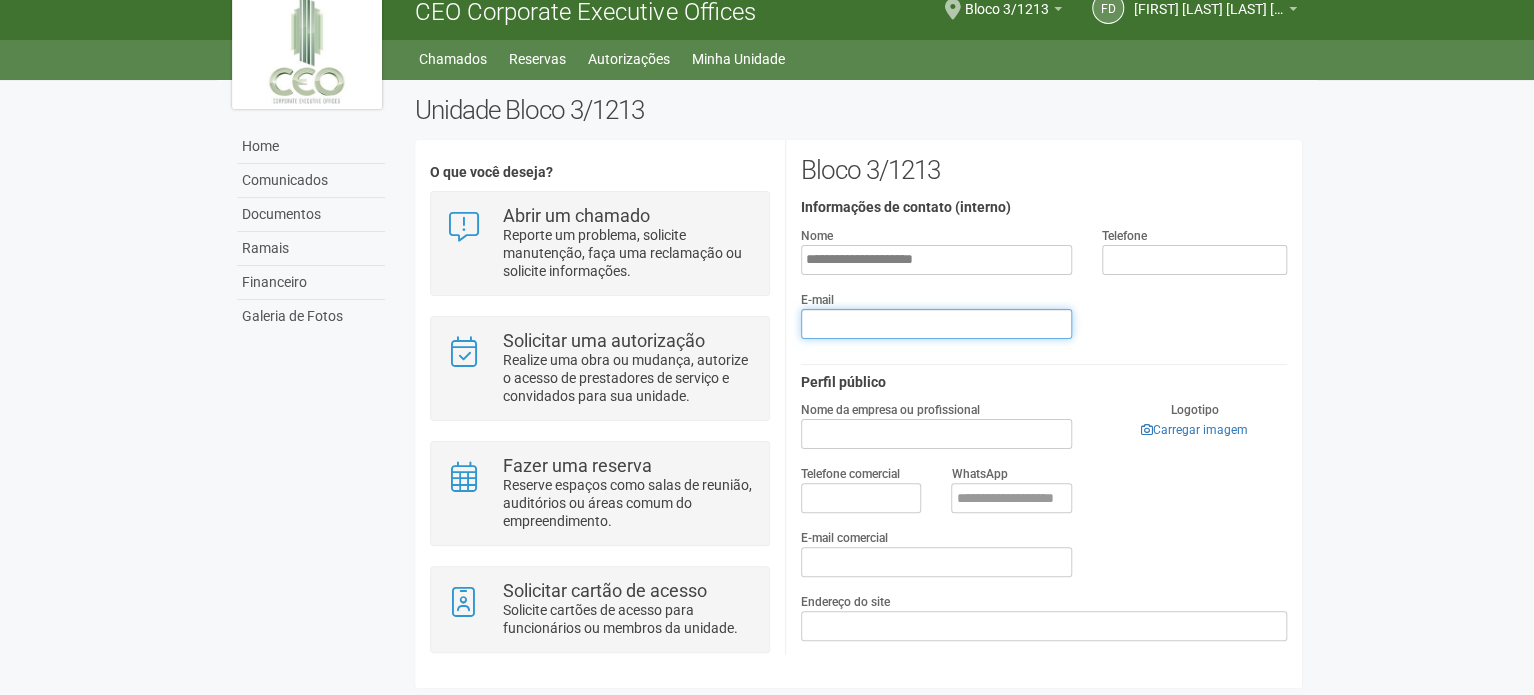 type on "*" 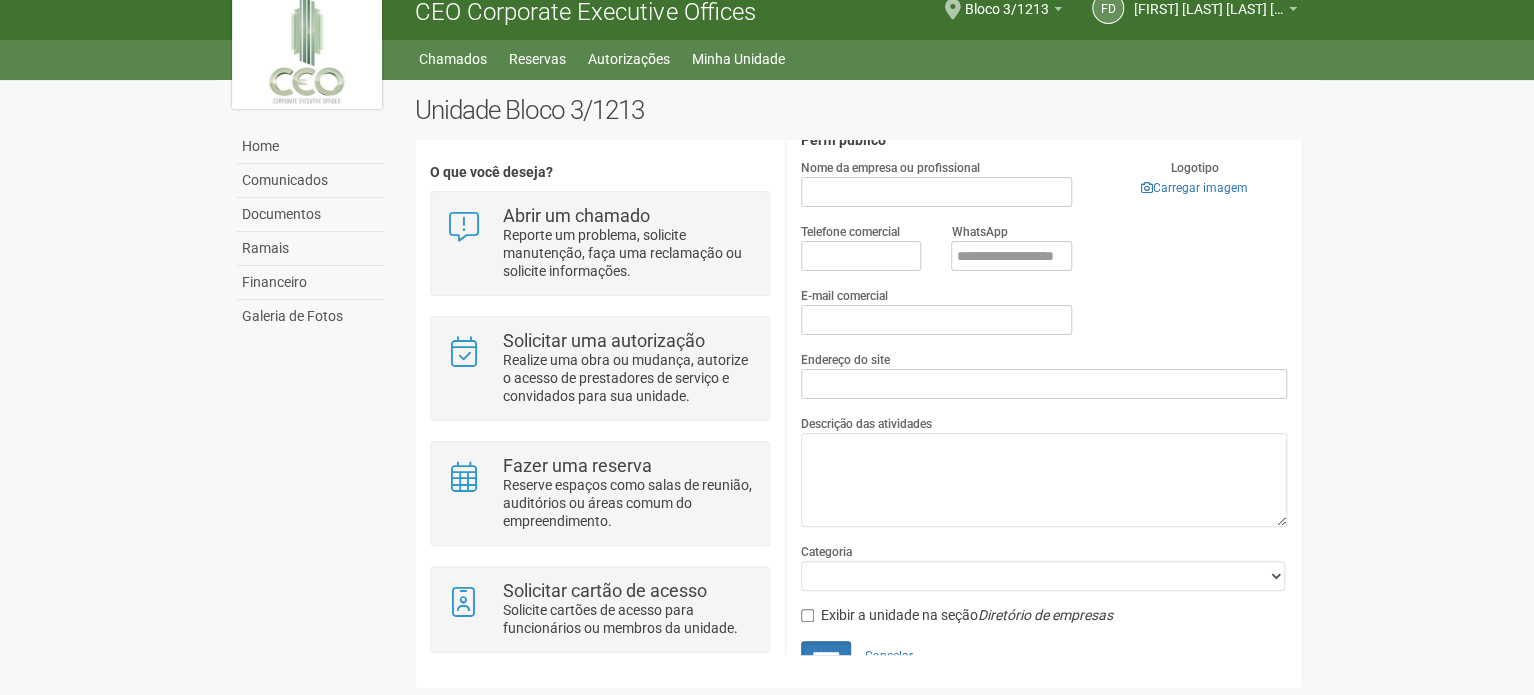 scroll, scrollTop: 0, scrollLeft: 0, axis: both 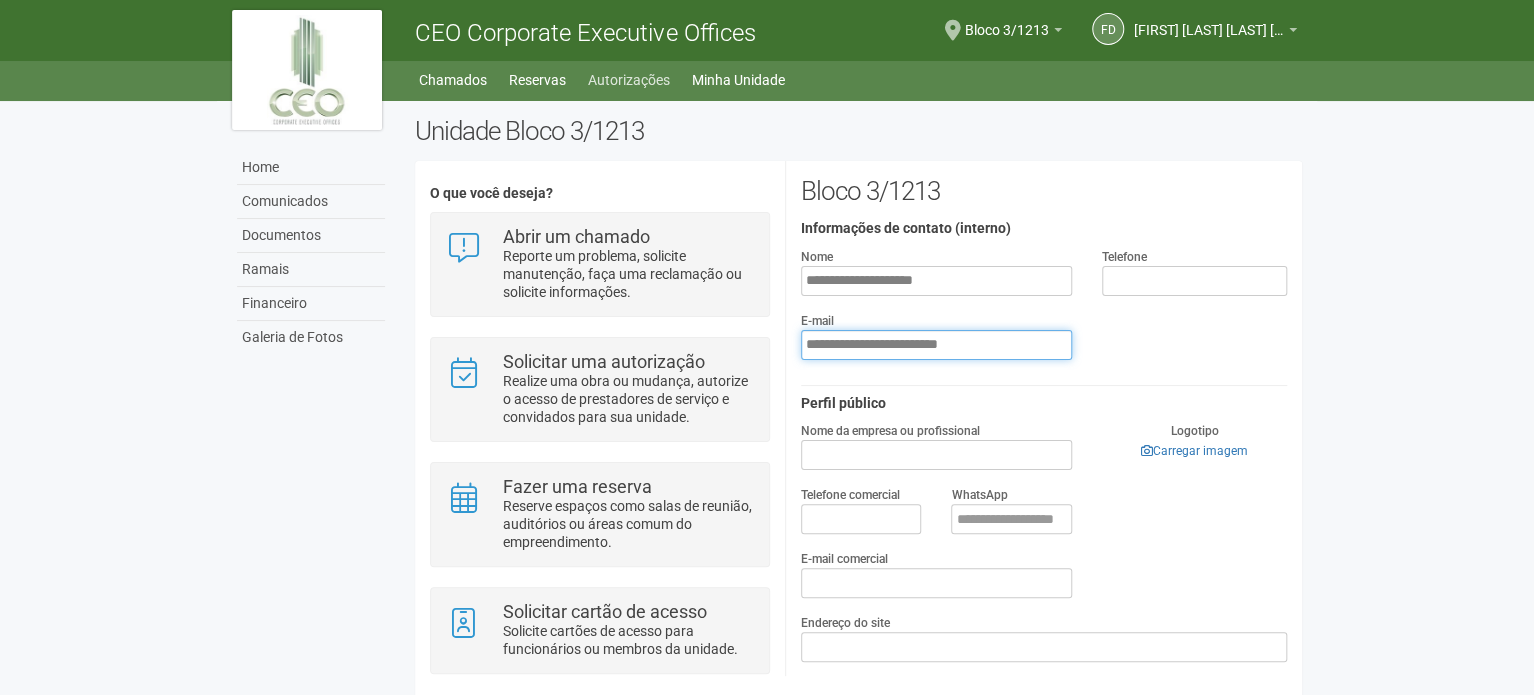 type on "**********" 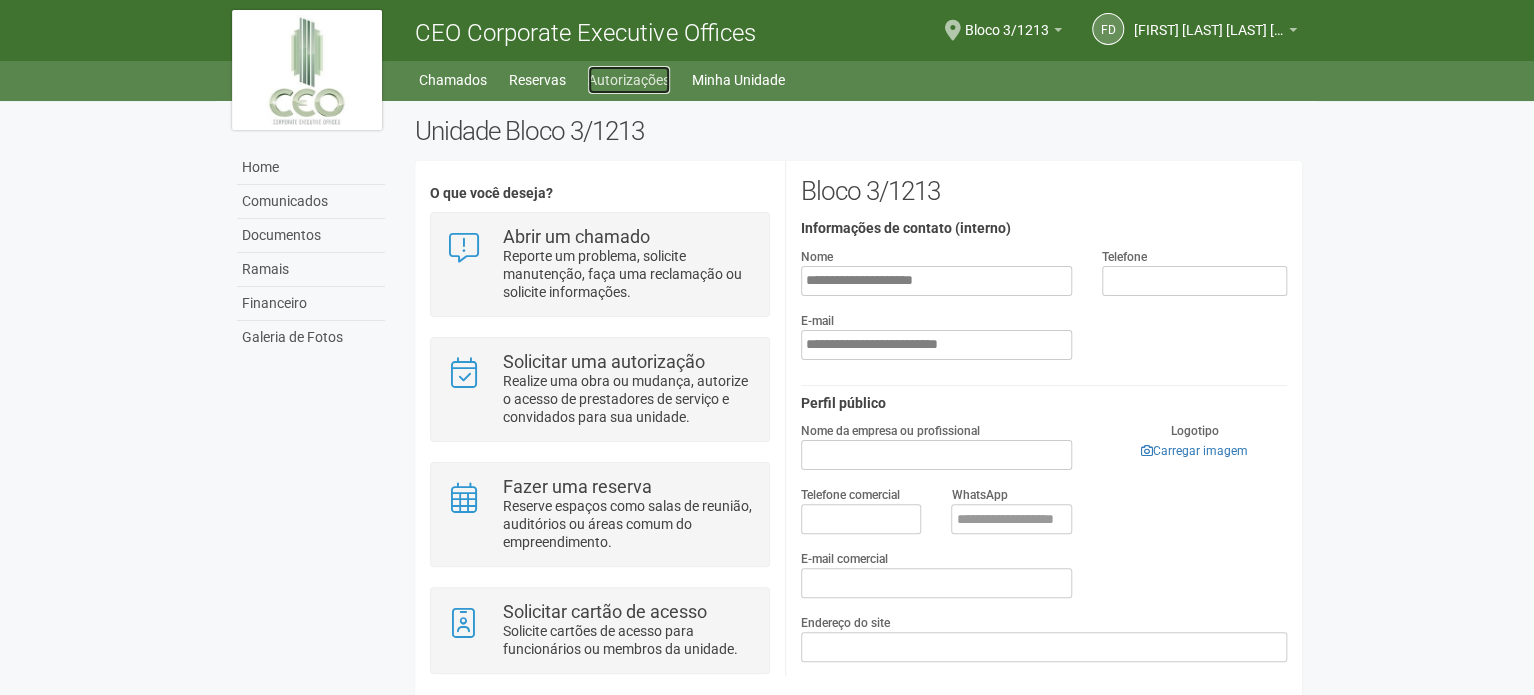 click on "Autorizações" at bounding box center [629, 80] 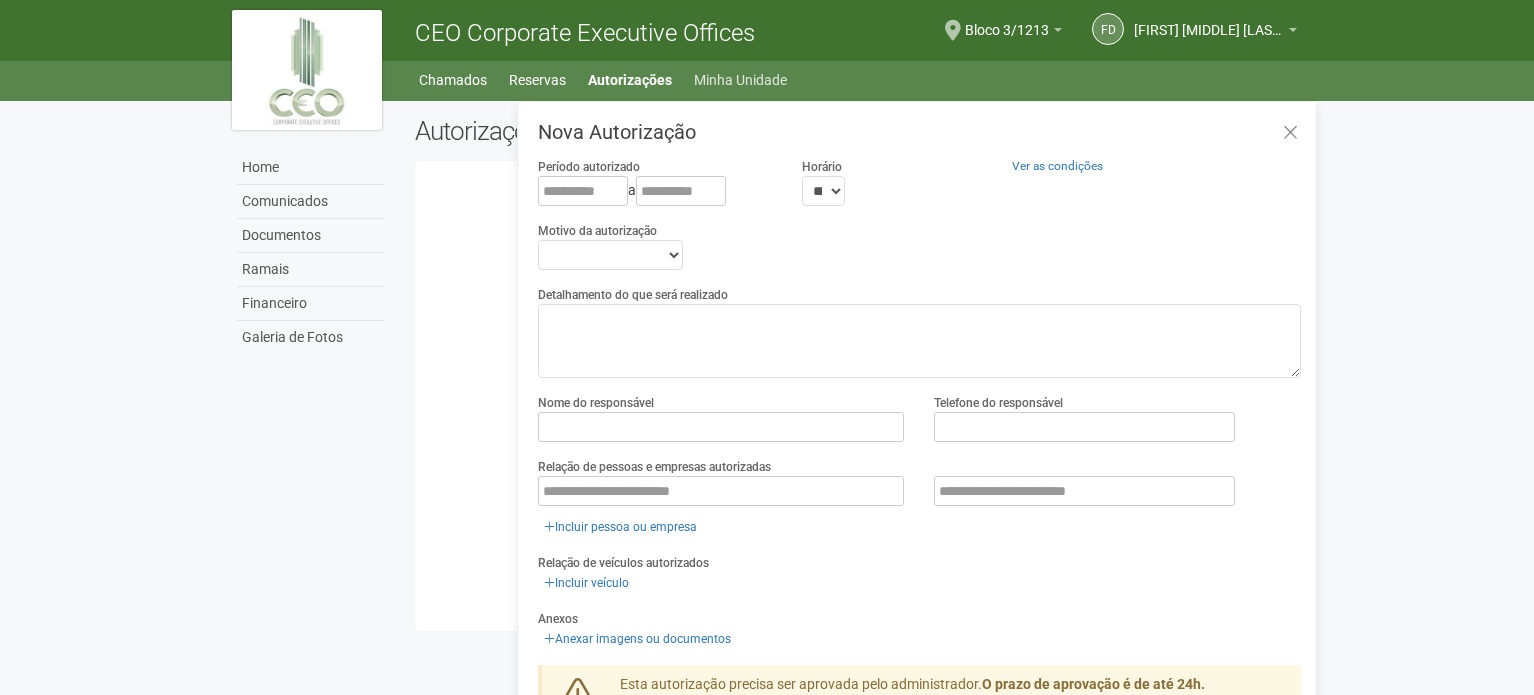 scroll, scrollTop: 0, scrollLeft: 0, axis: both 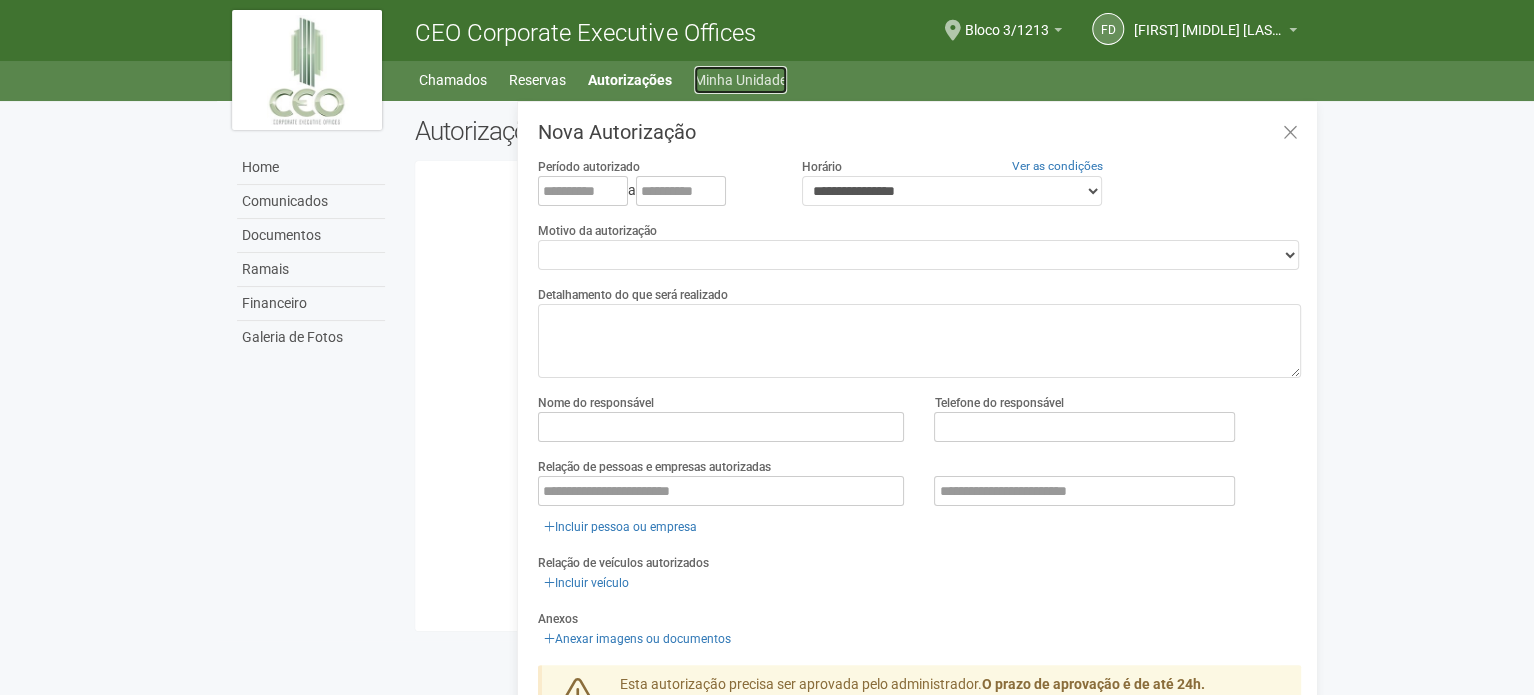 click on "Minha Unidade" at bounding box center [740, 80] 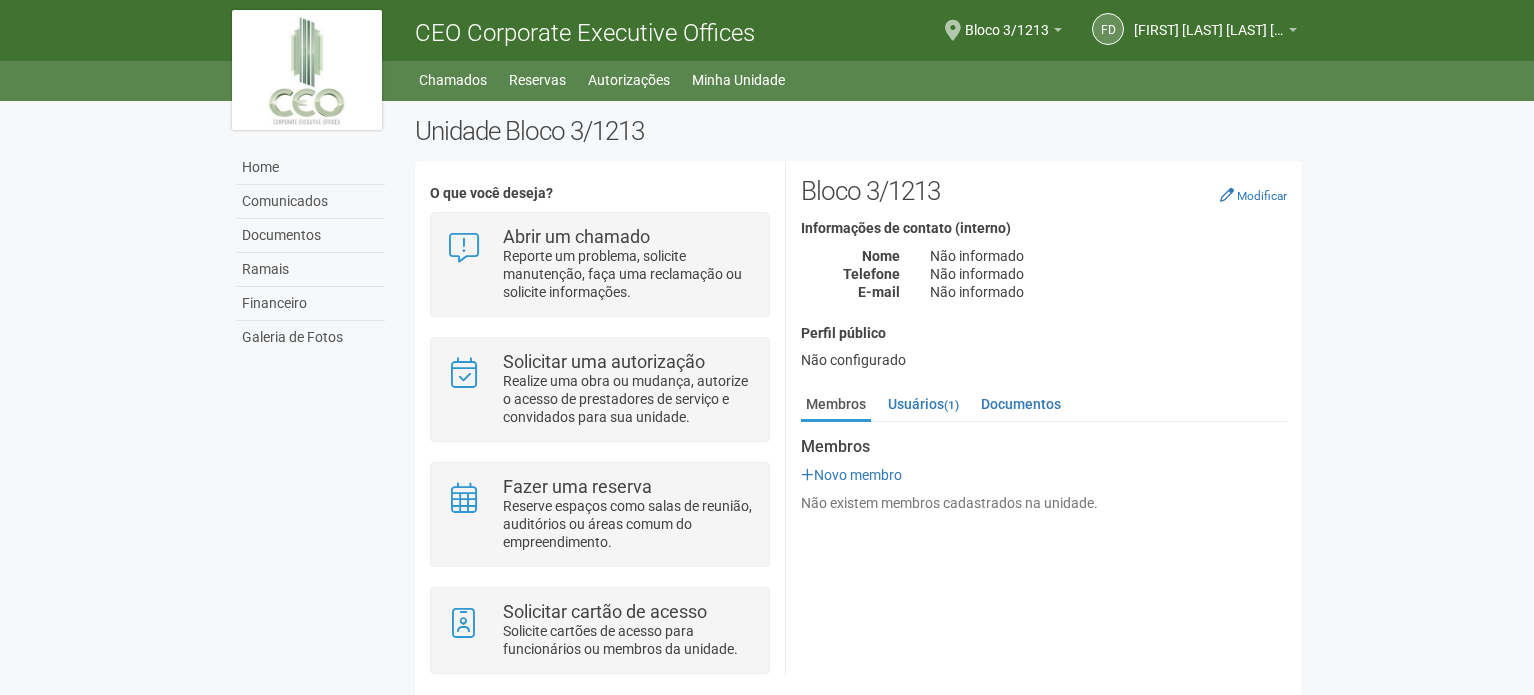 scroll, scrollTop: 0, scrollLeft: 0, axis: both 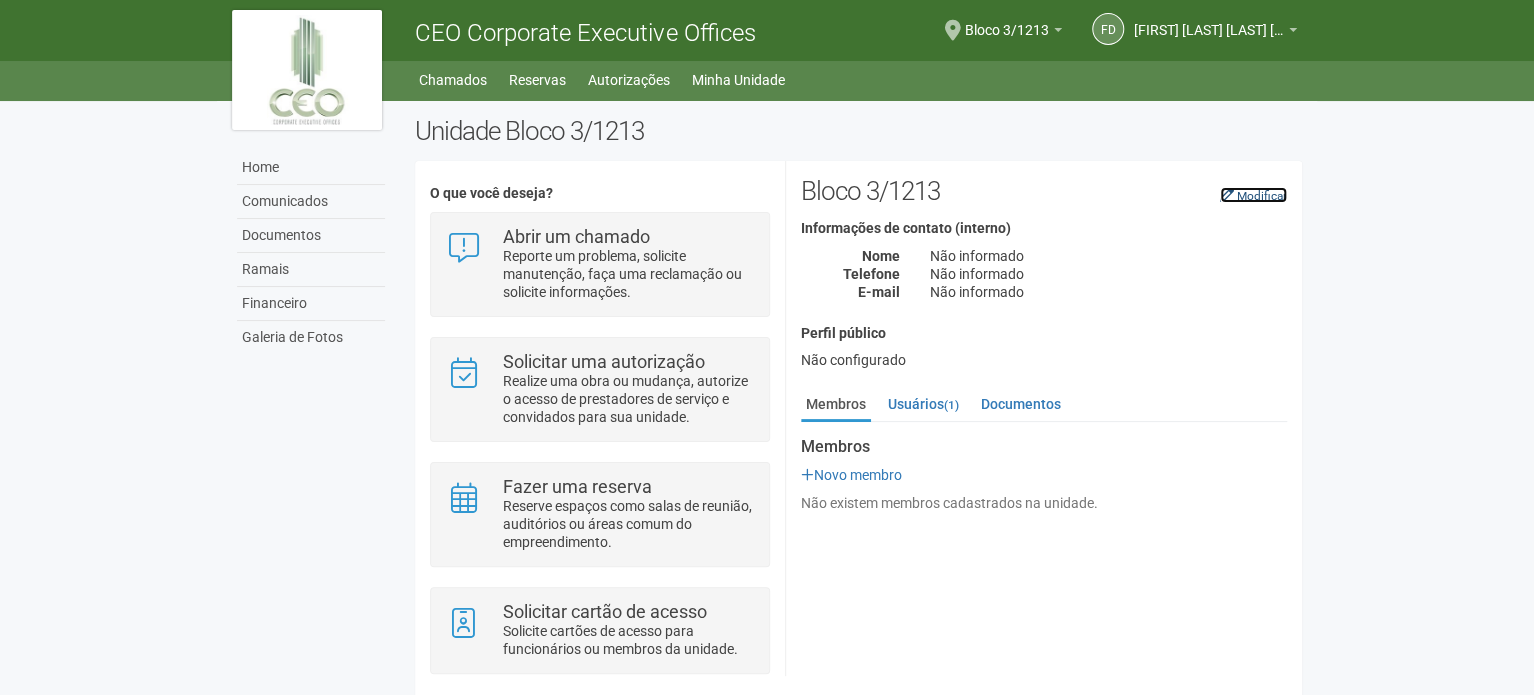 click on "Modificar" at bounding box center [1262, 196] 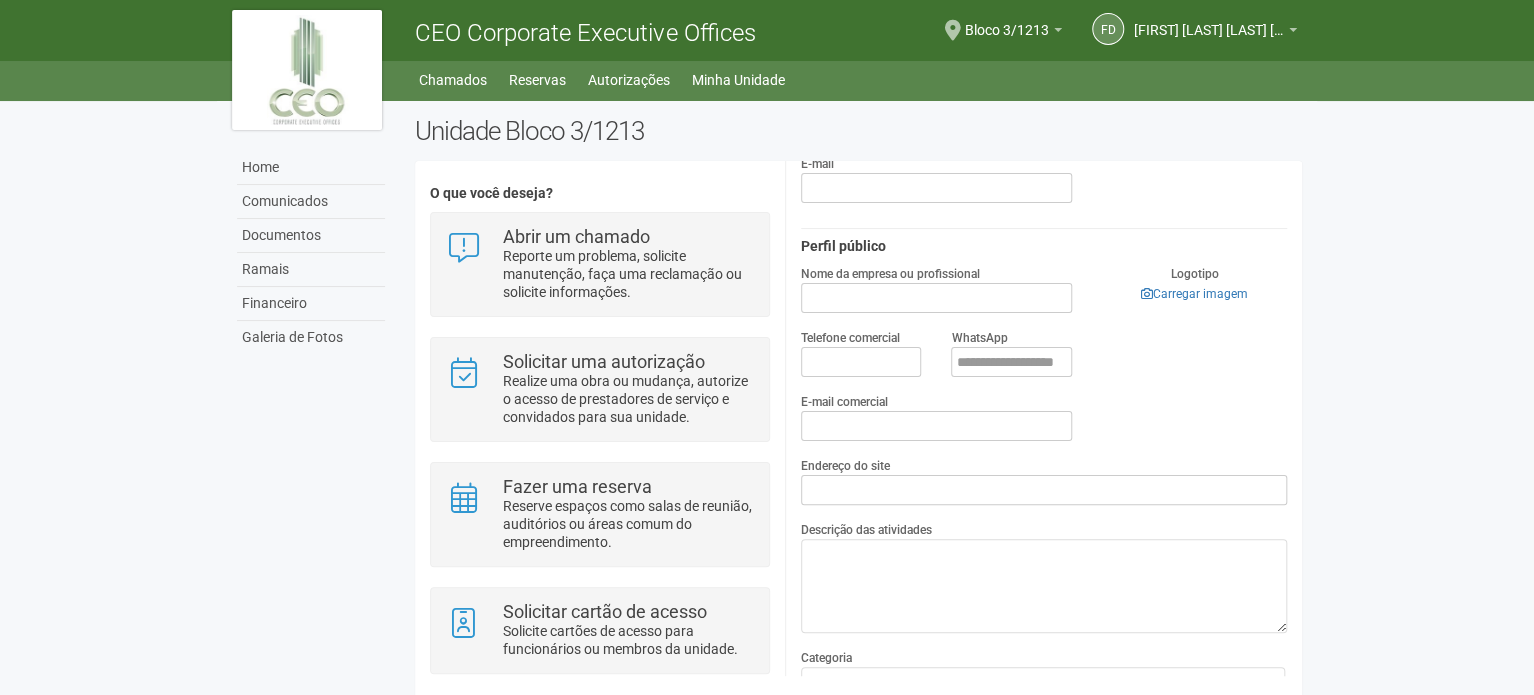 scroll, scrollTop: 200, scrollLeft: 0, axis: vertical 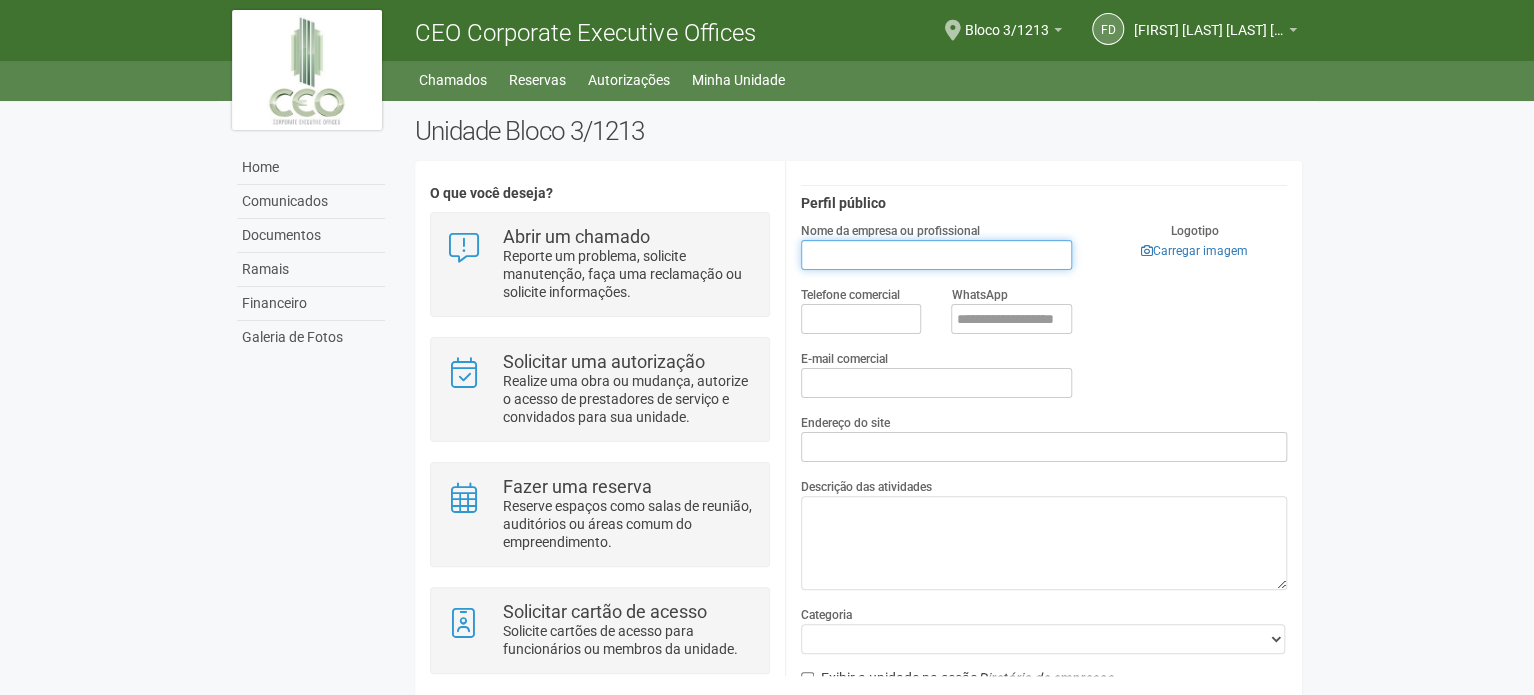 click on "Nome da empresa ou profissional" at bounding box center [936, 255] 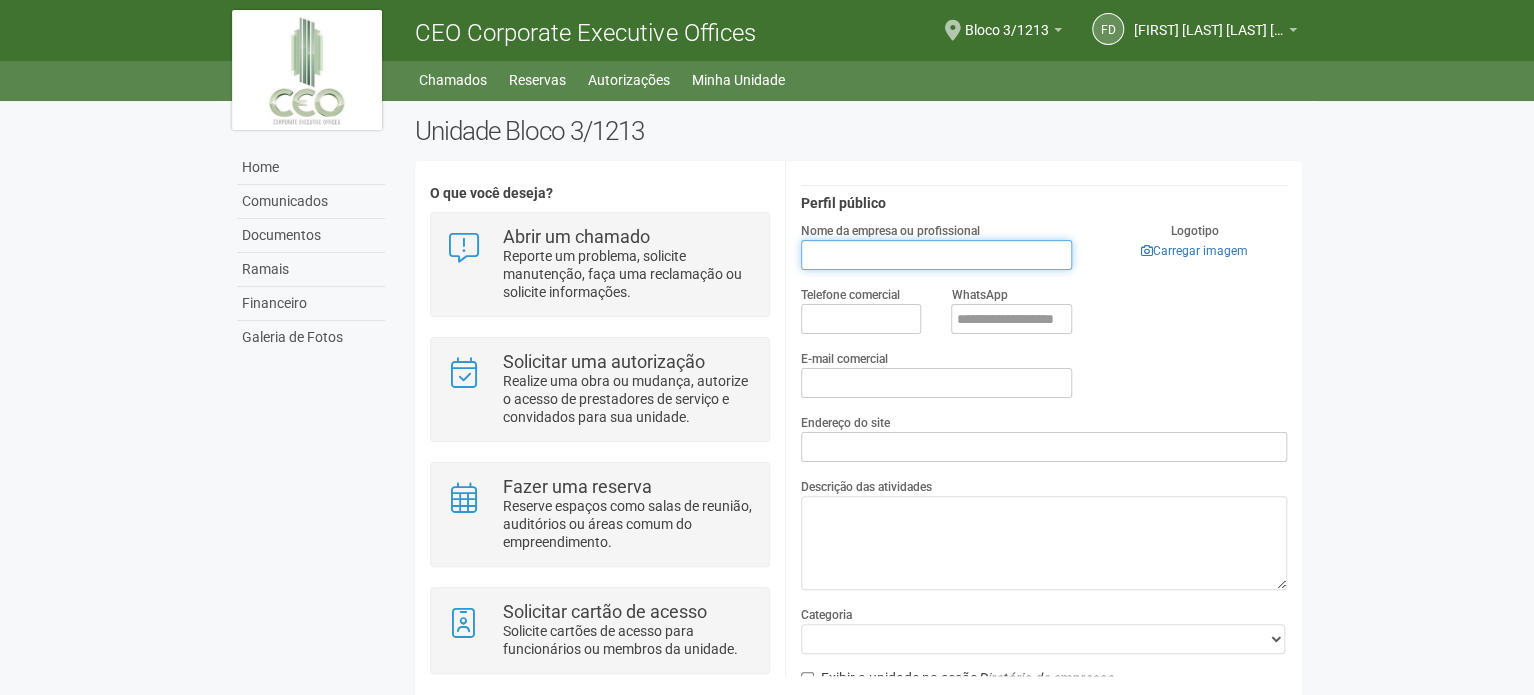 type on "*" 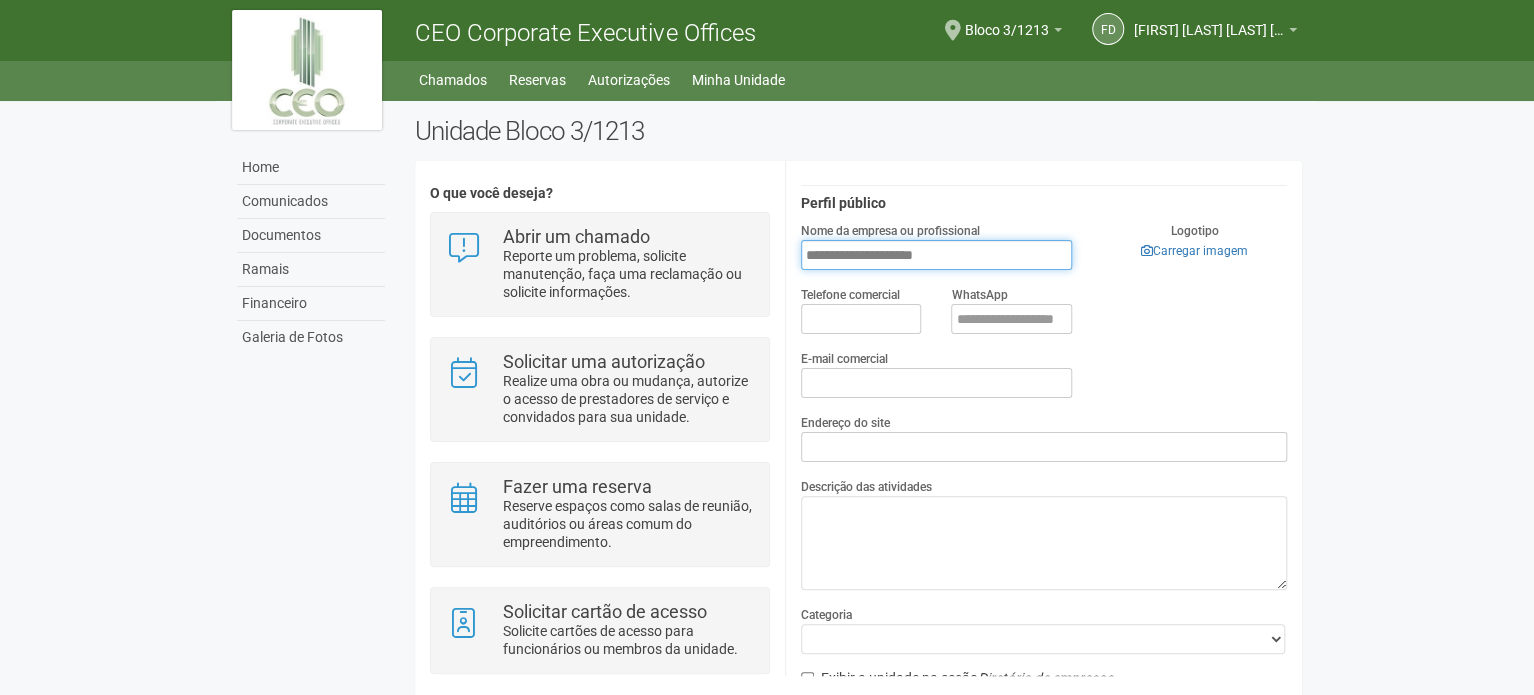 type on "**********" 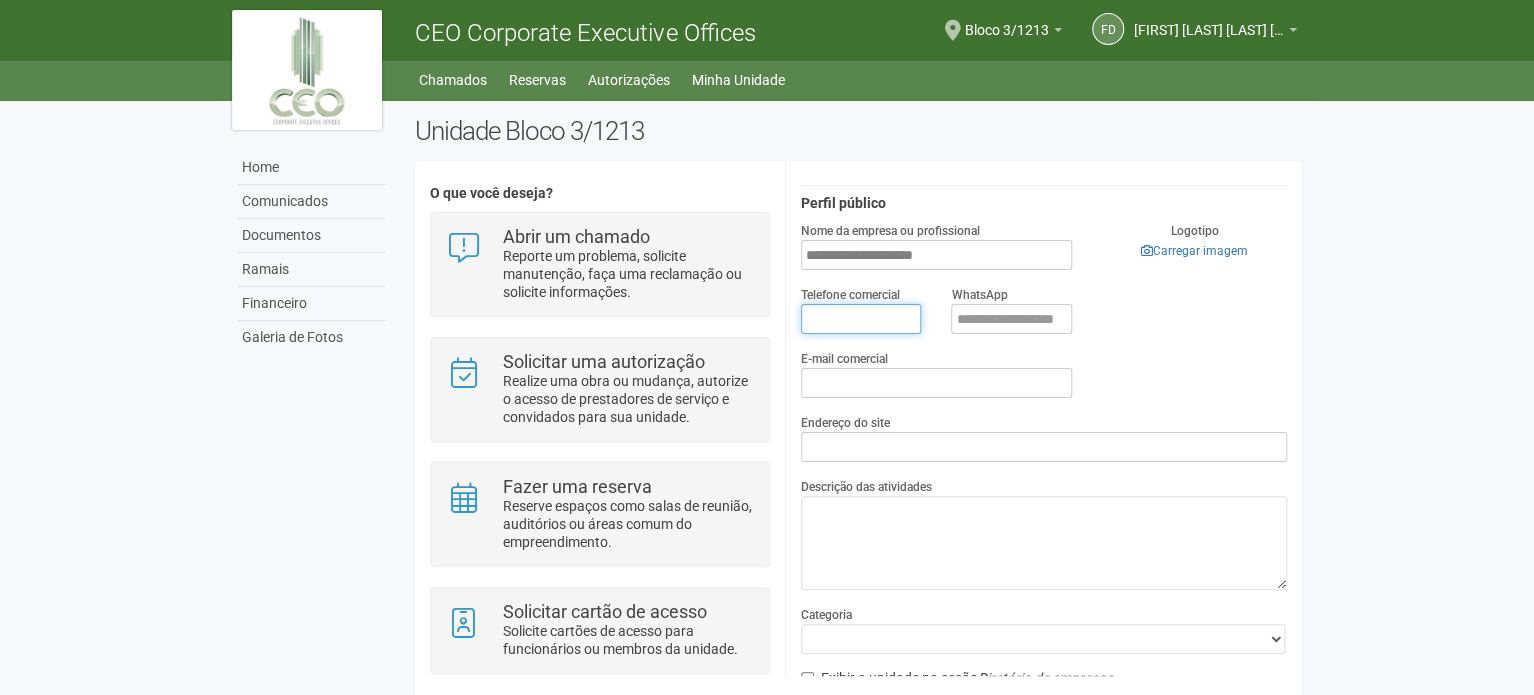click on "Telefone comercial" at bounding box center [861, 319] 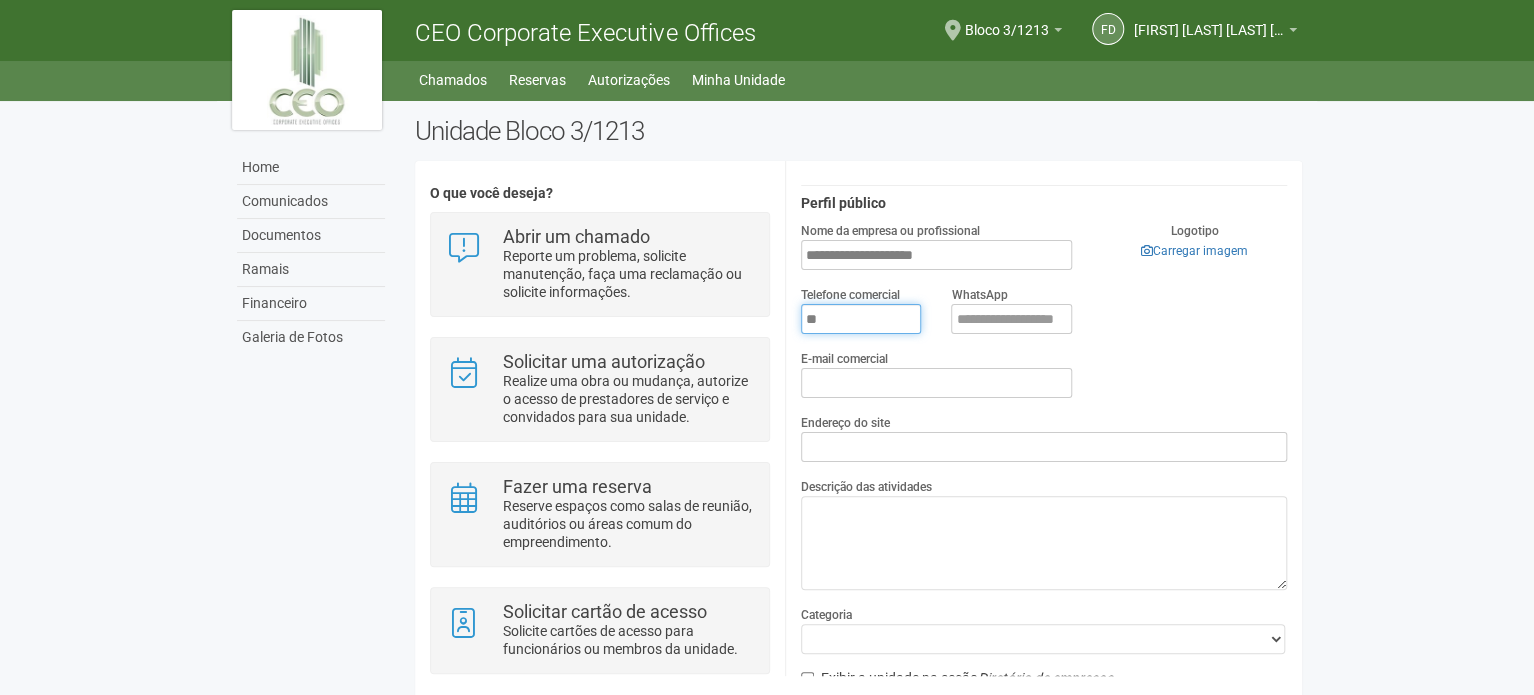 type on "*" 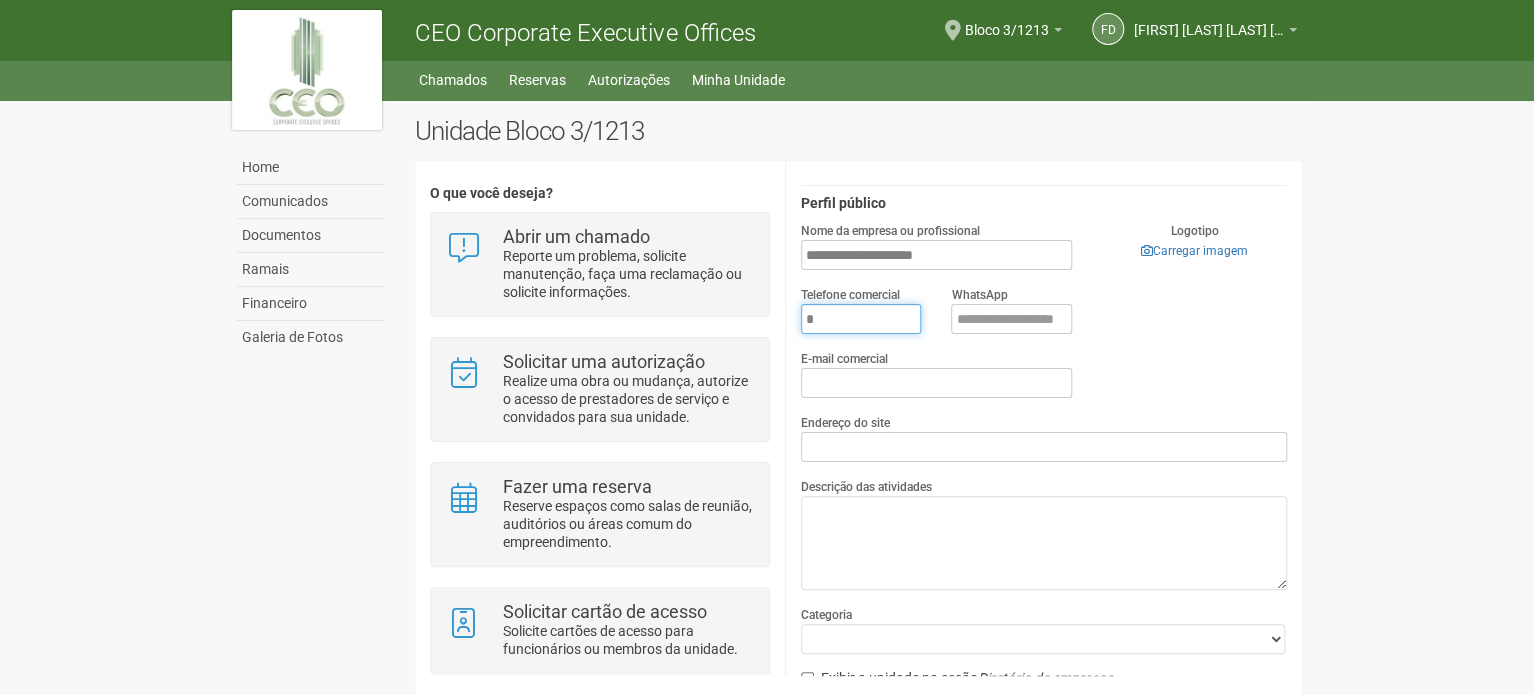 type 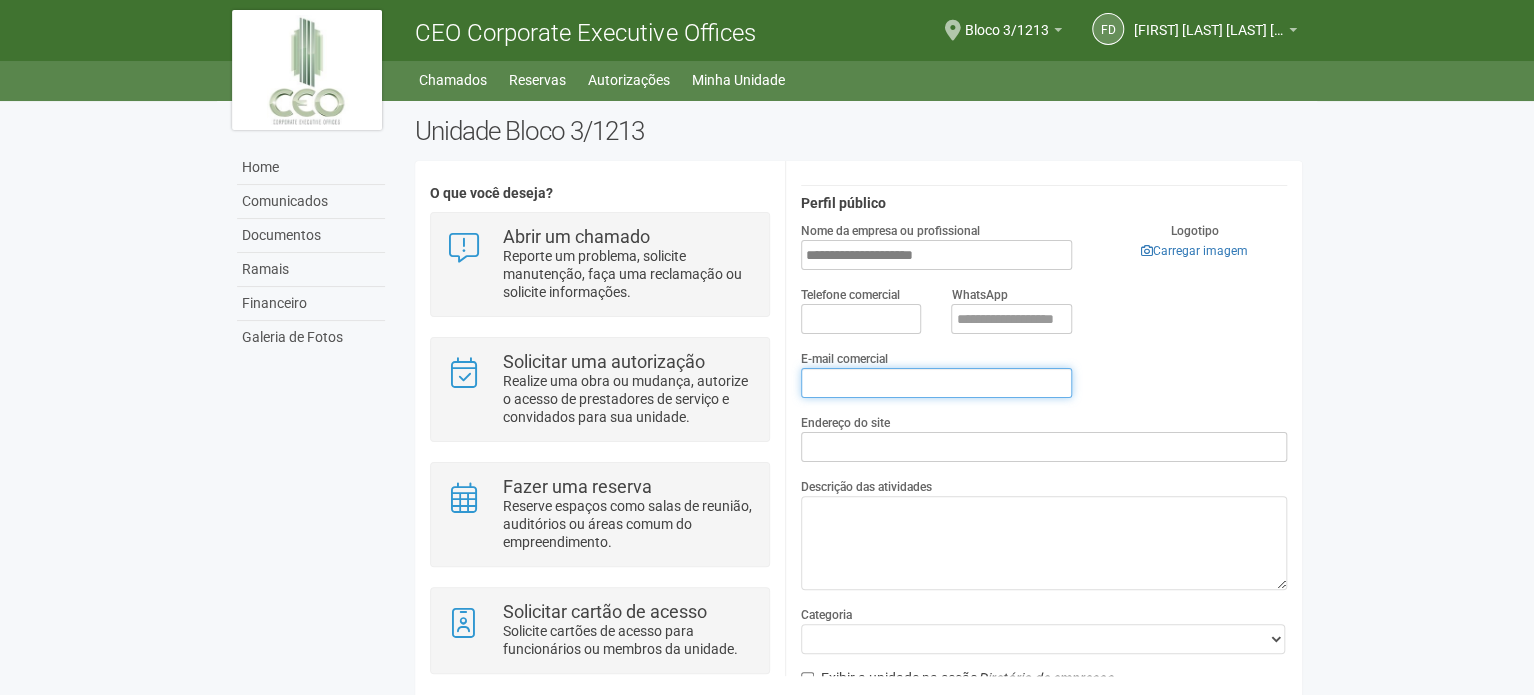 click on "E-mail comercial" at bounding box center [936, 383] 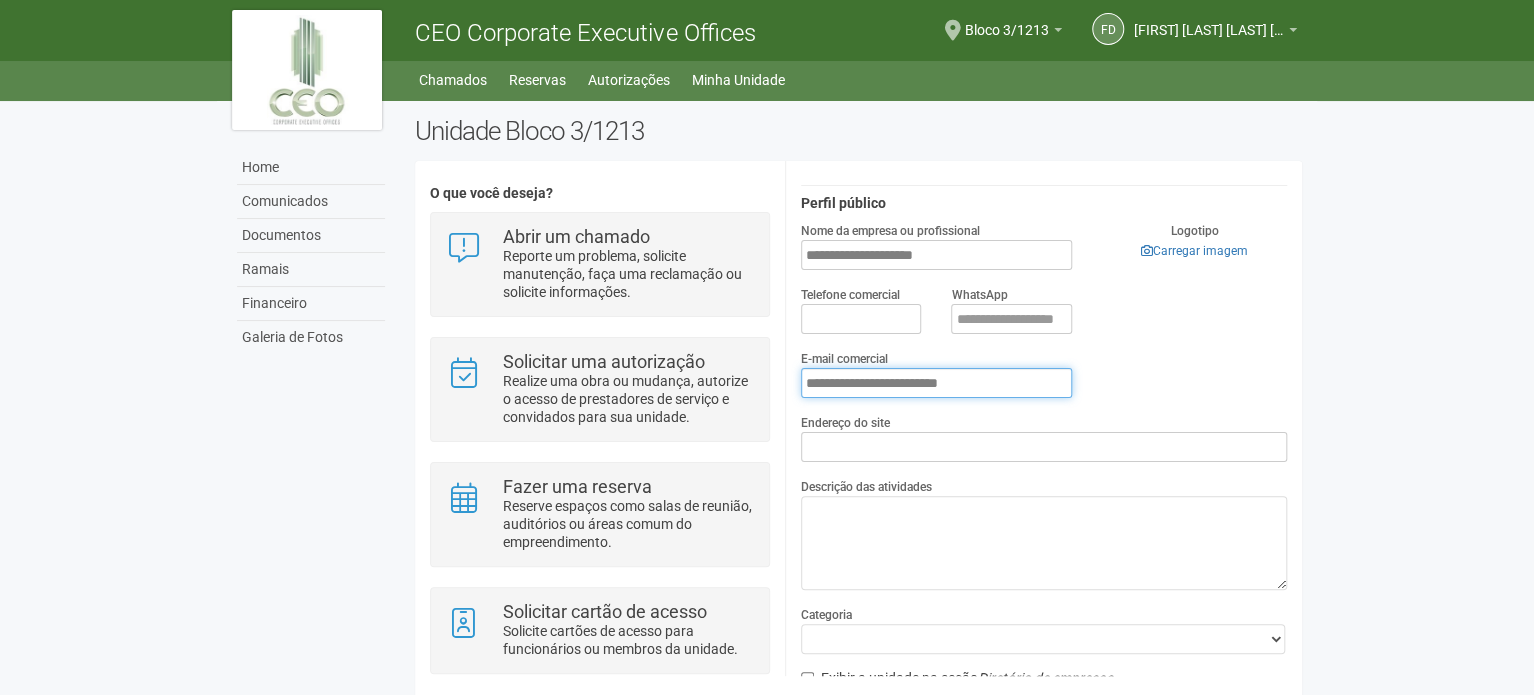 type on "**********" 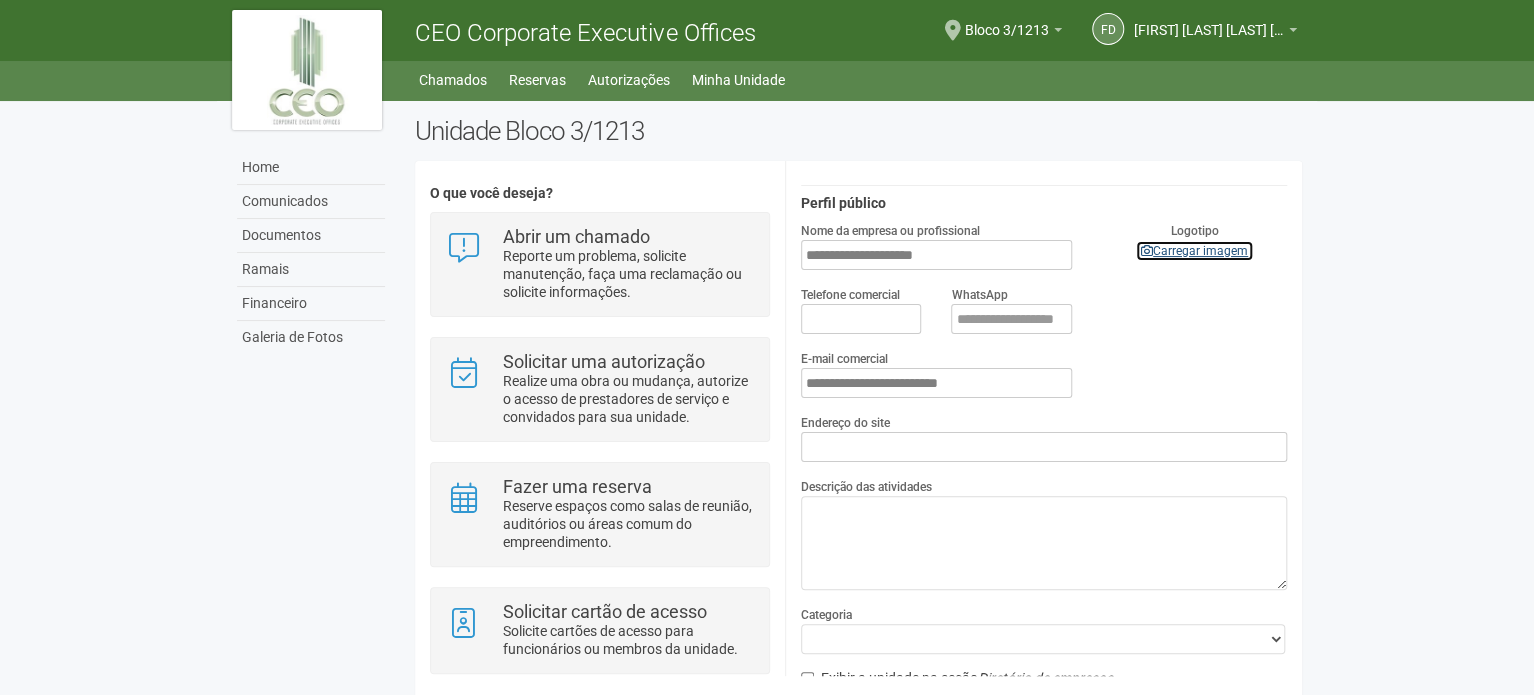 type 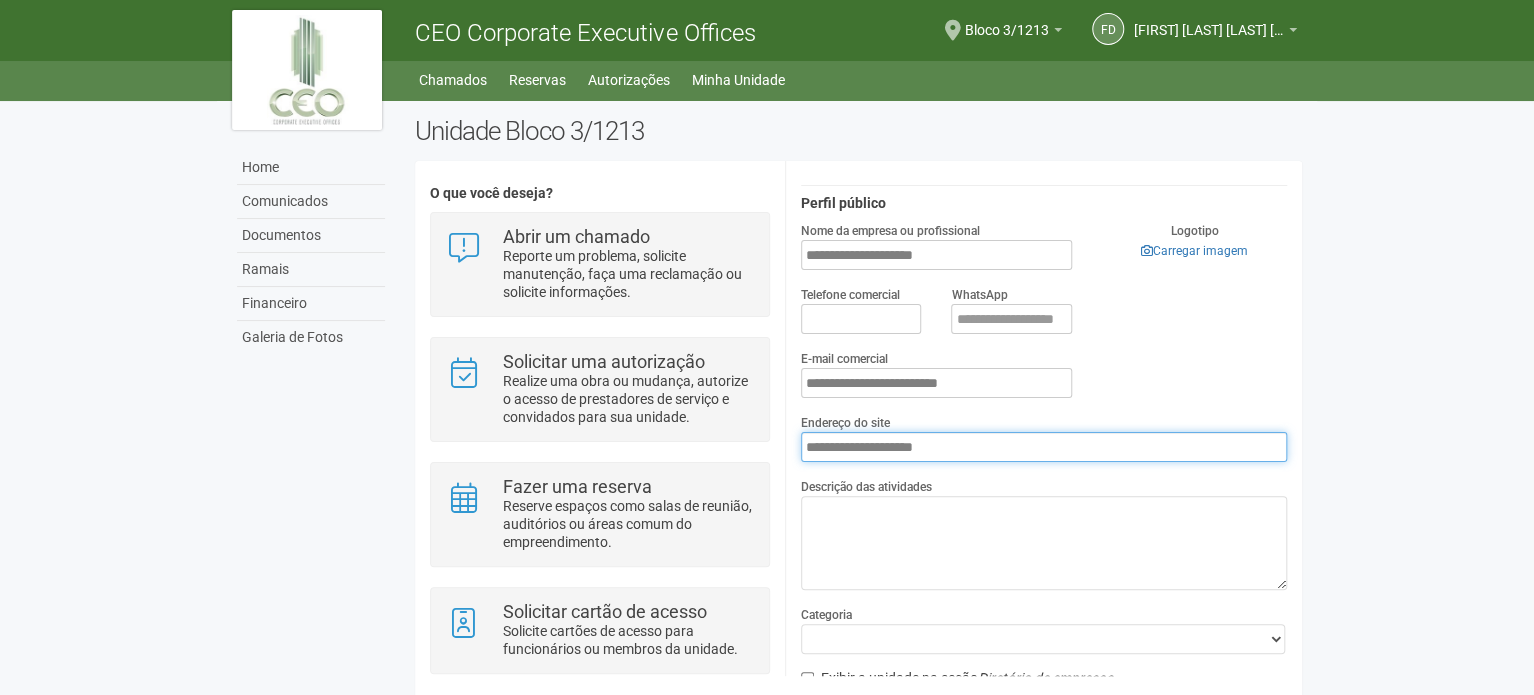 type on "**********" 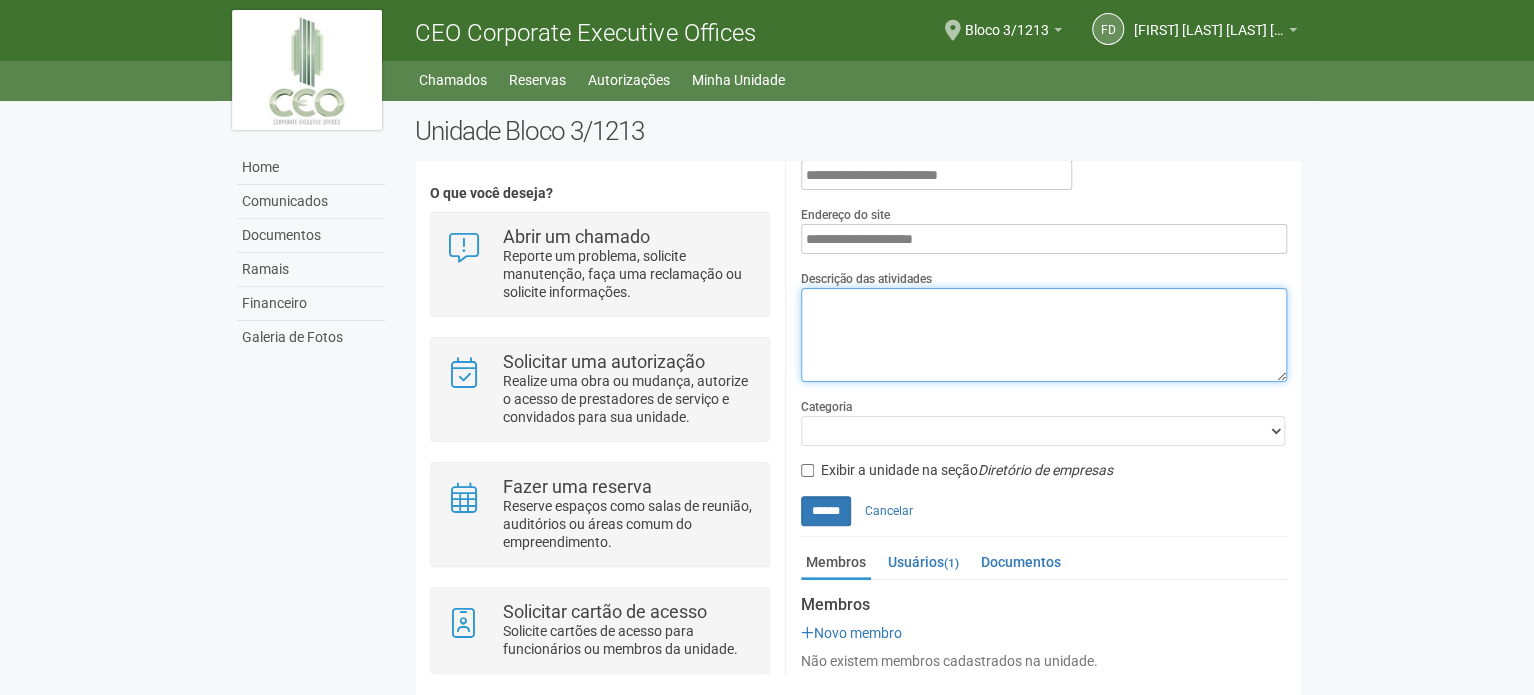 scroll, scrollTop: 412, scrollLeft: 0, axis: vertical 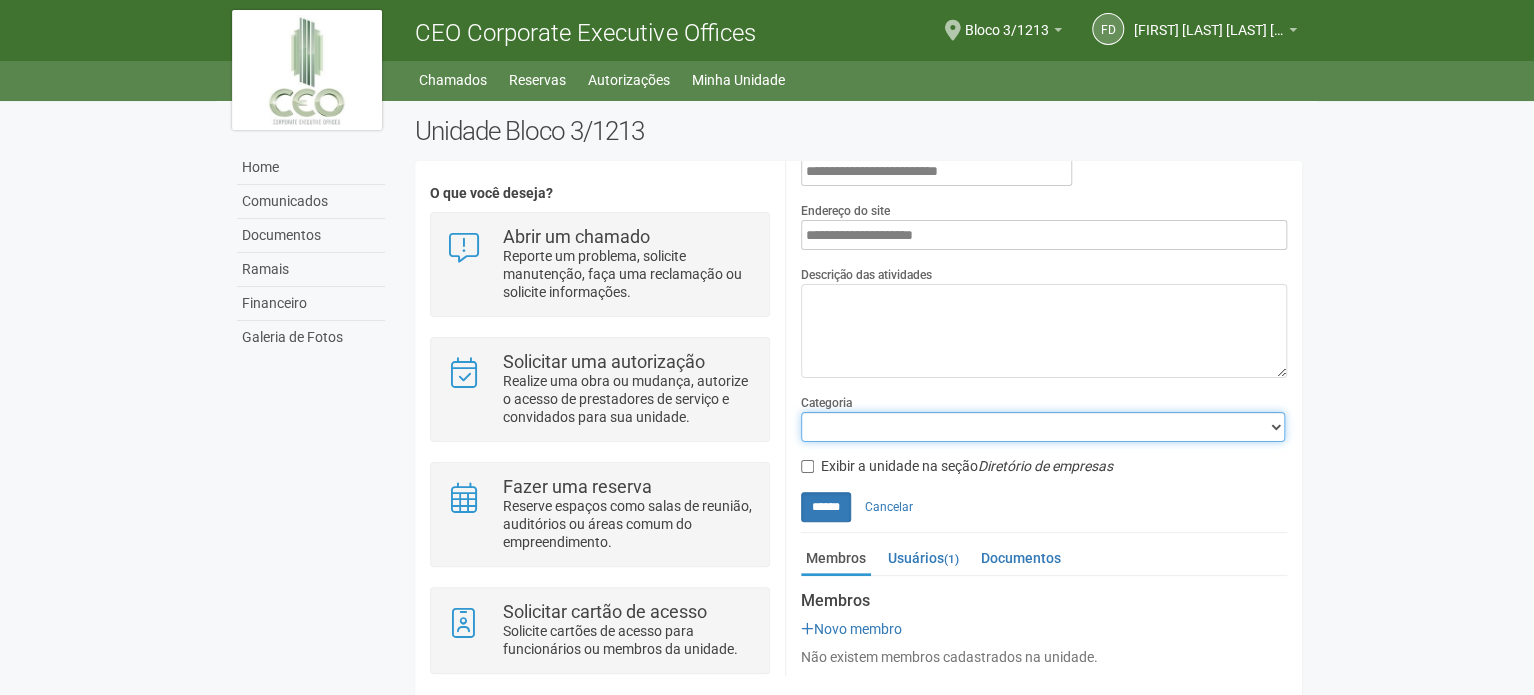click on "**********" at bounding box center (1043, 427) 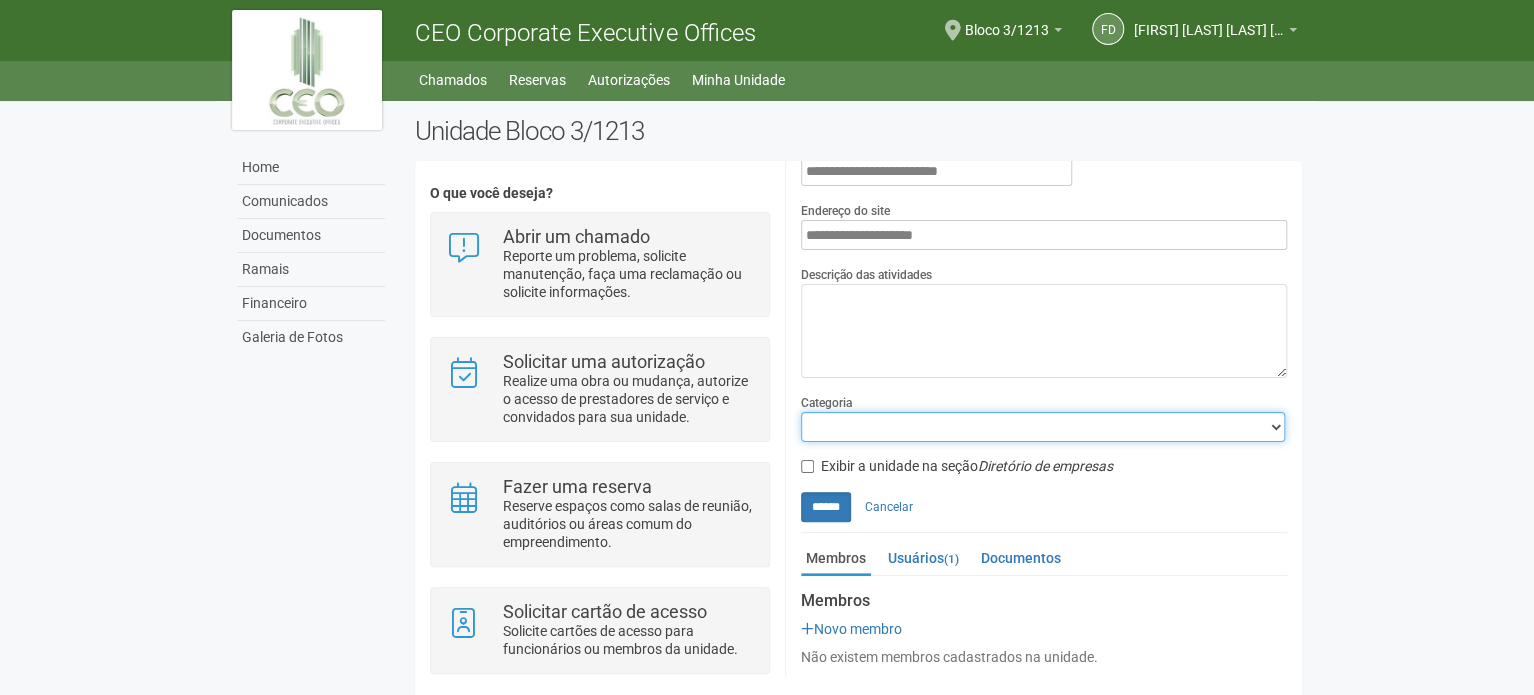 select on "**********" 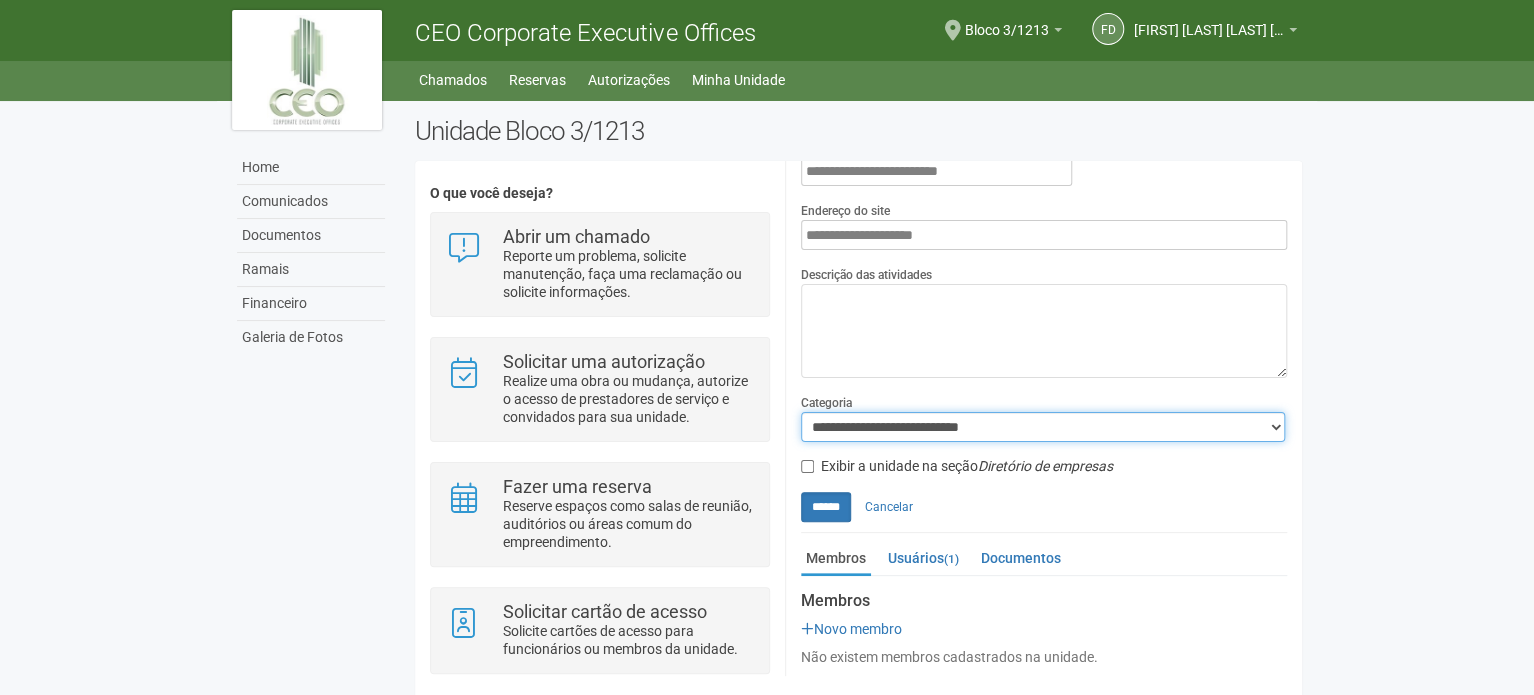 click on "**********" at bounding box center [1043, 427] 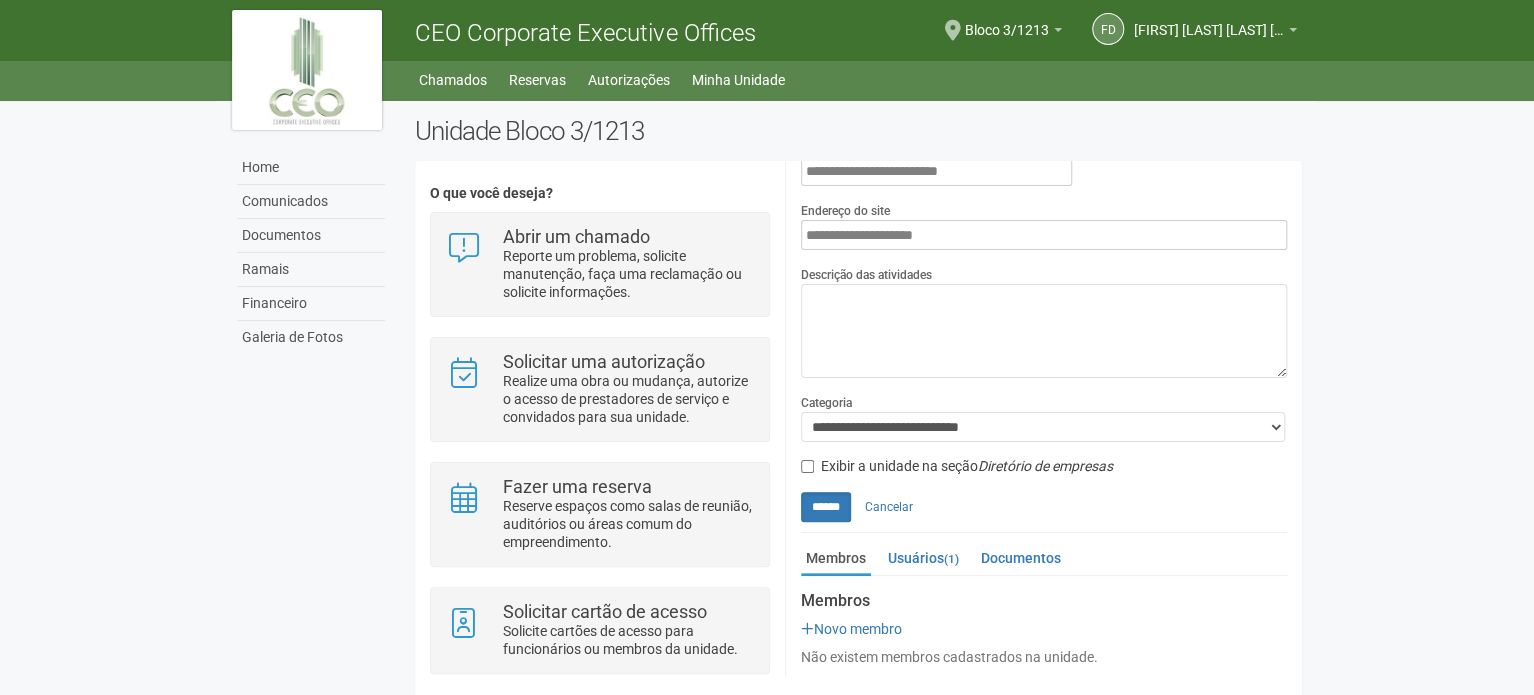 click on "Exibir a unidade na seção  Diretório de empresas" at bounding box center [957, 467] 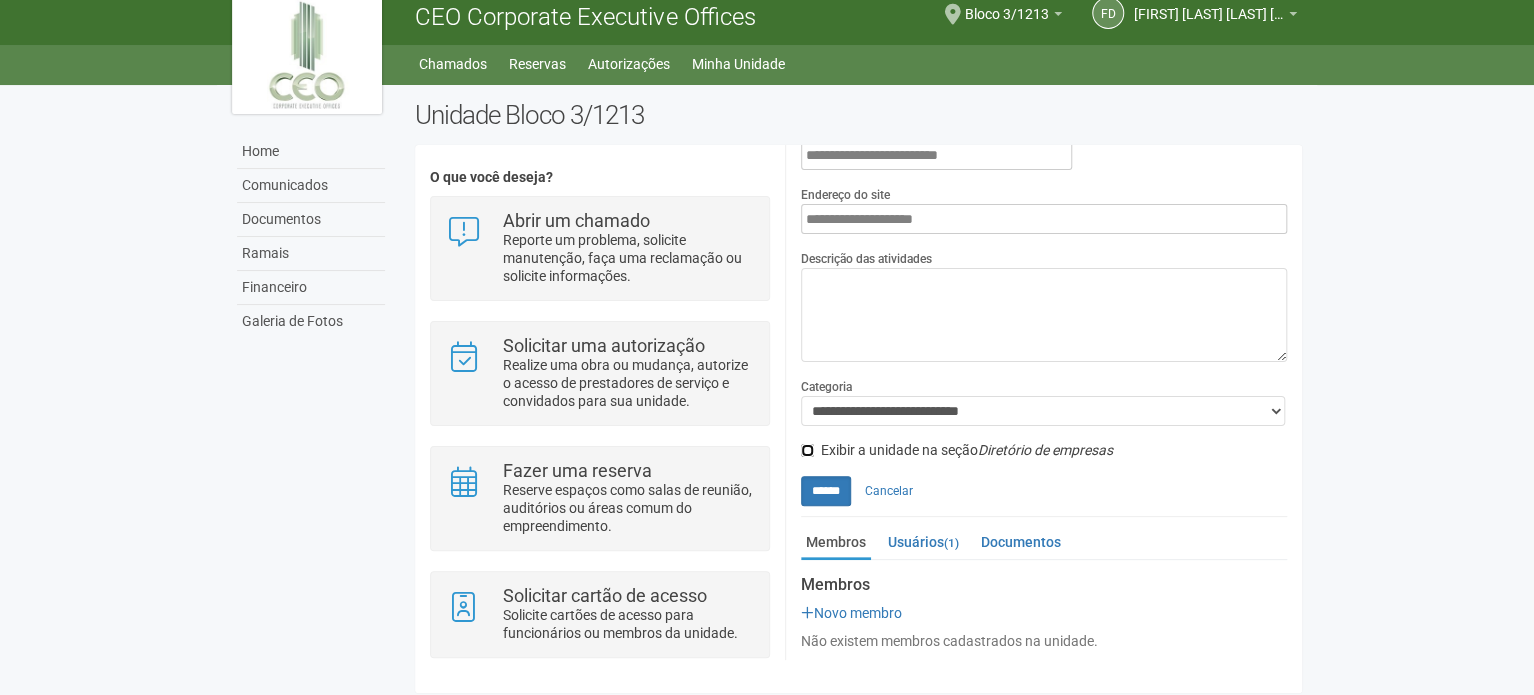 scroll, scrollTop: 21, scrollLeft: 0, axis: vertical 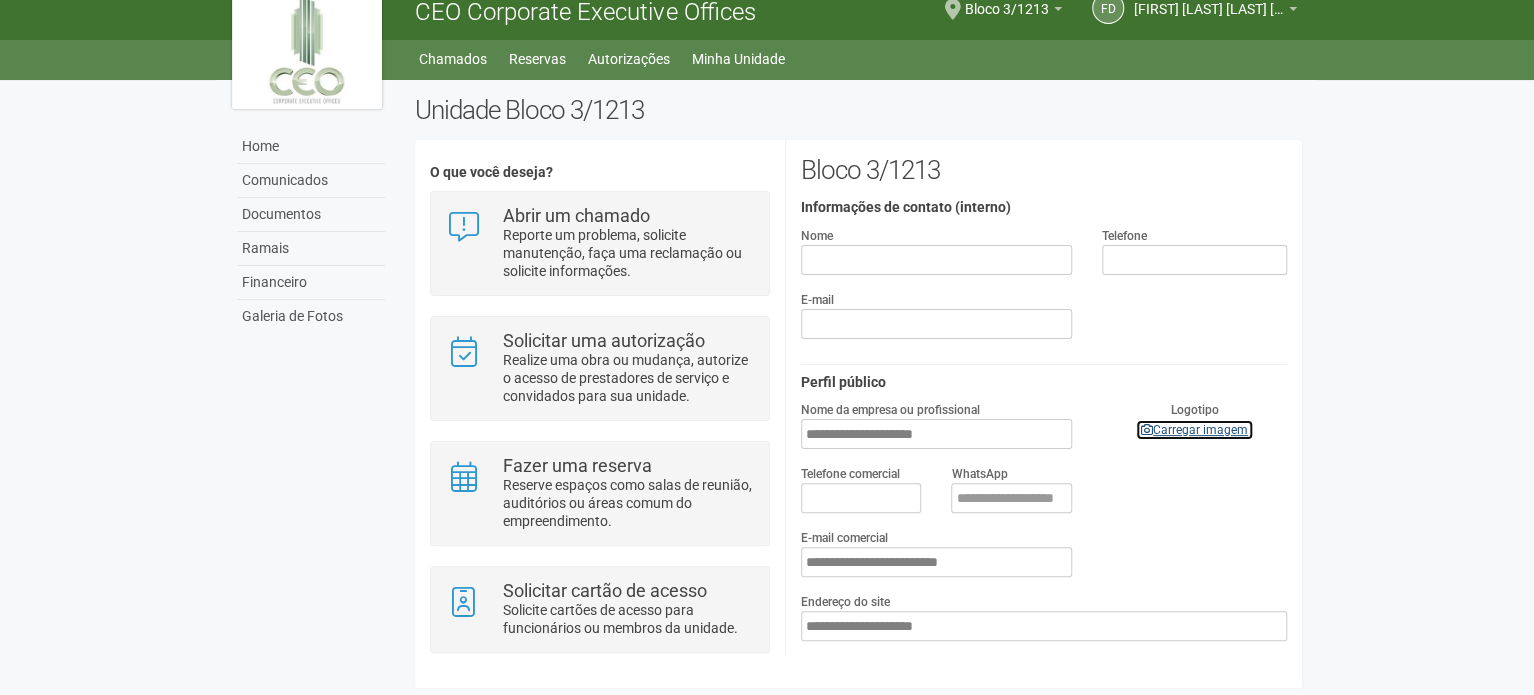 click on "Carregar imagem" at bounding box center (1194, 430) 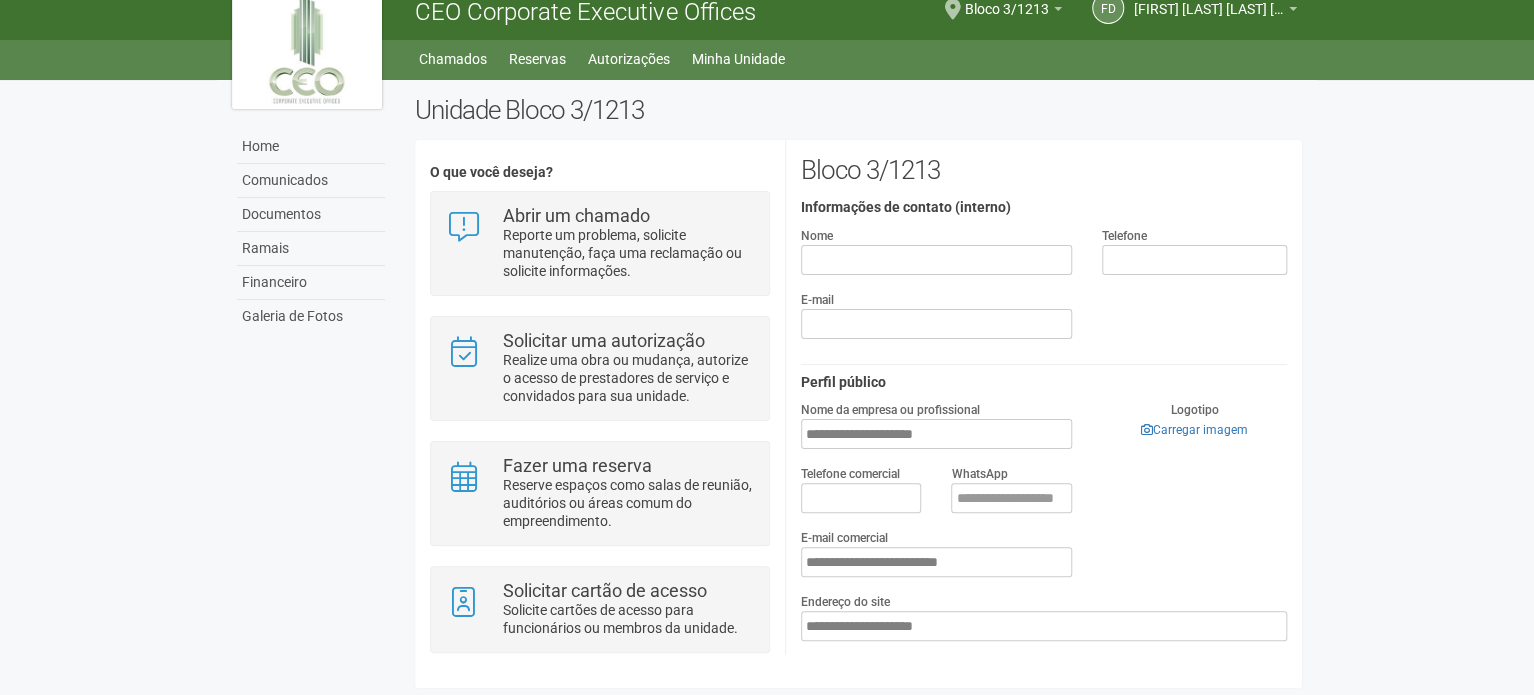 click on "Aguarde...
CEO Corporate Executive Offices
FD
FREDERICO DE SERPA PINTO LOPES GUIMARÃES
FREDERICO DE SERPA PINTO LOPES GUIMARÃES
juiridico@serpapintoadv.com
Meu perfil
Alterar senha
Sair
Bloco 3/1213
Você está na unidade
Bloco 3/1213
Ir para a unidade
Home
Home
Comunicados
Documentos
Ramais
Financeiro
Galeria de Fotos
Chamados
Reservas" at bounding box center [767, 326] 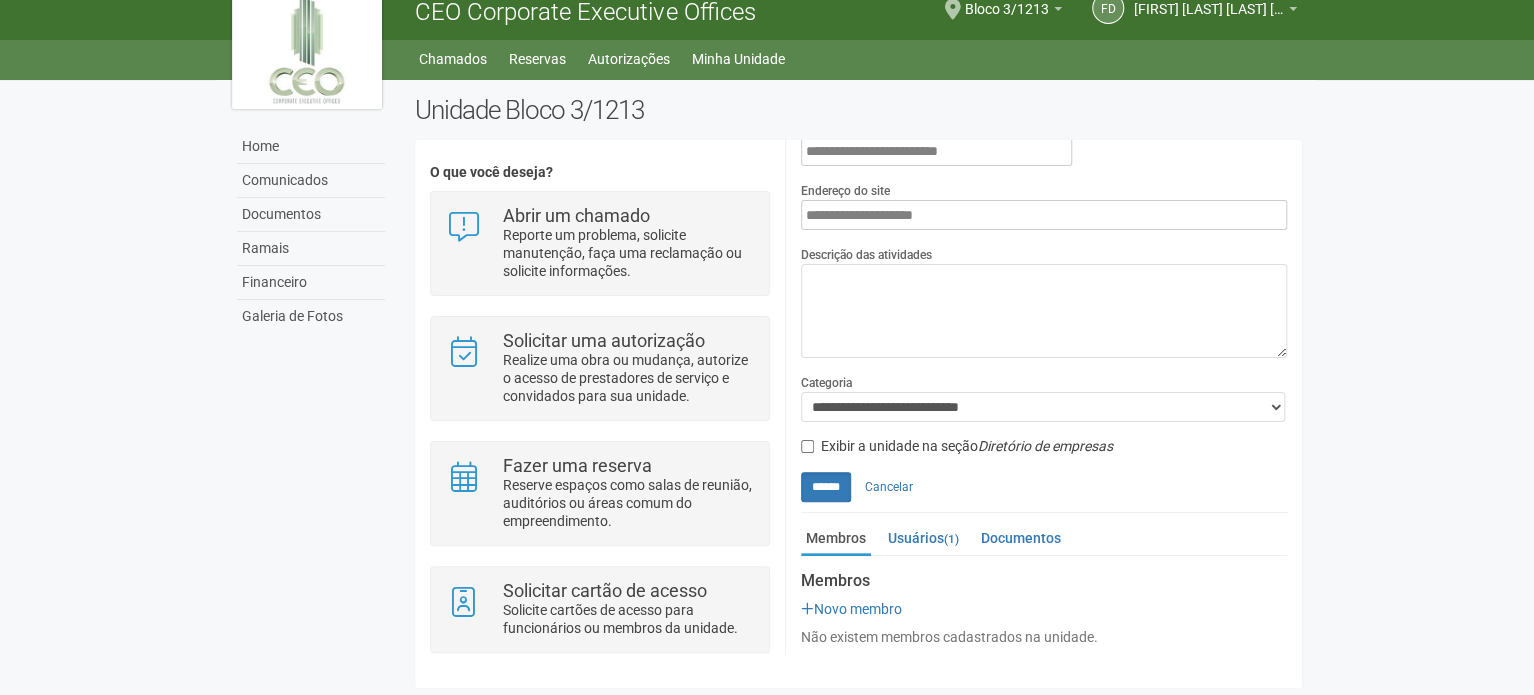 scroll, scrollTop: 412, scrollLeft: 0, axis: vertical 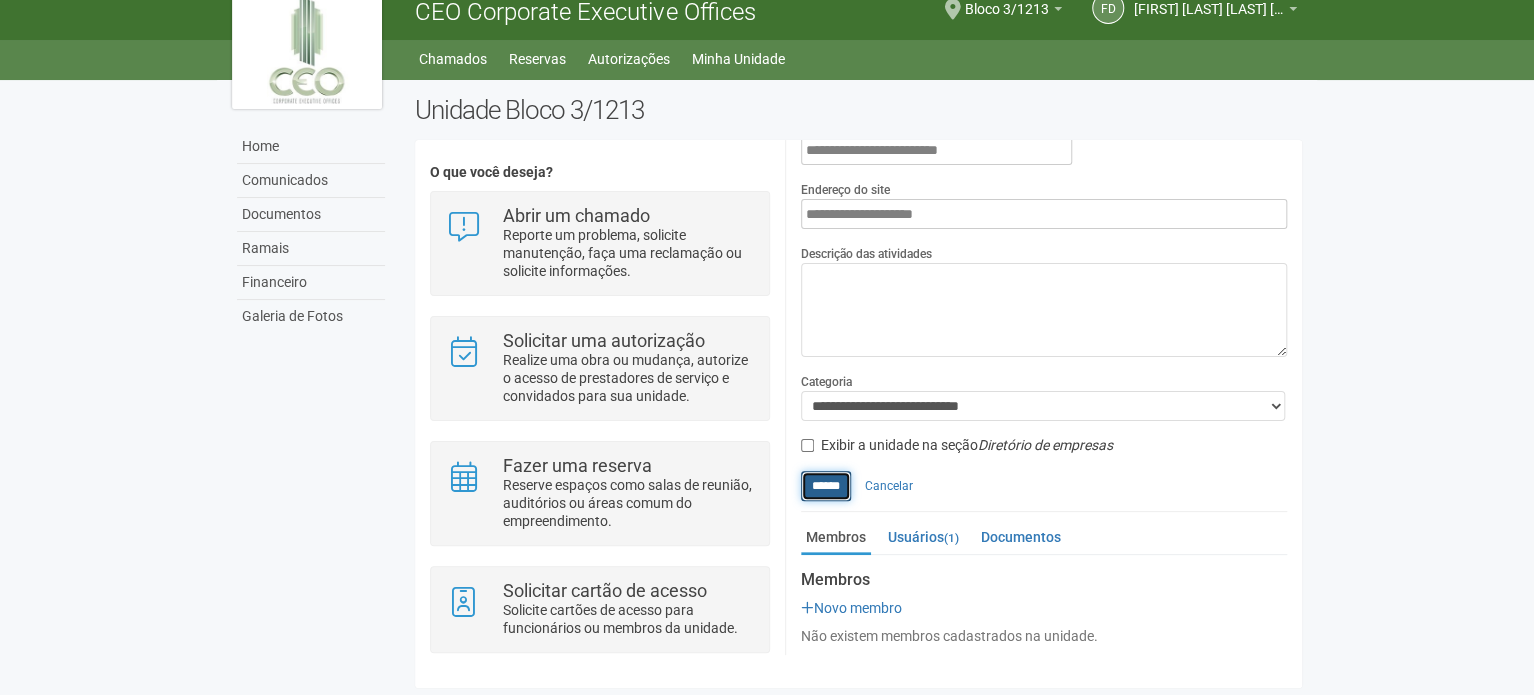 click on "******" at bounding box center (826, 486) 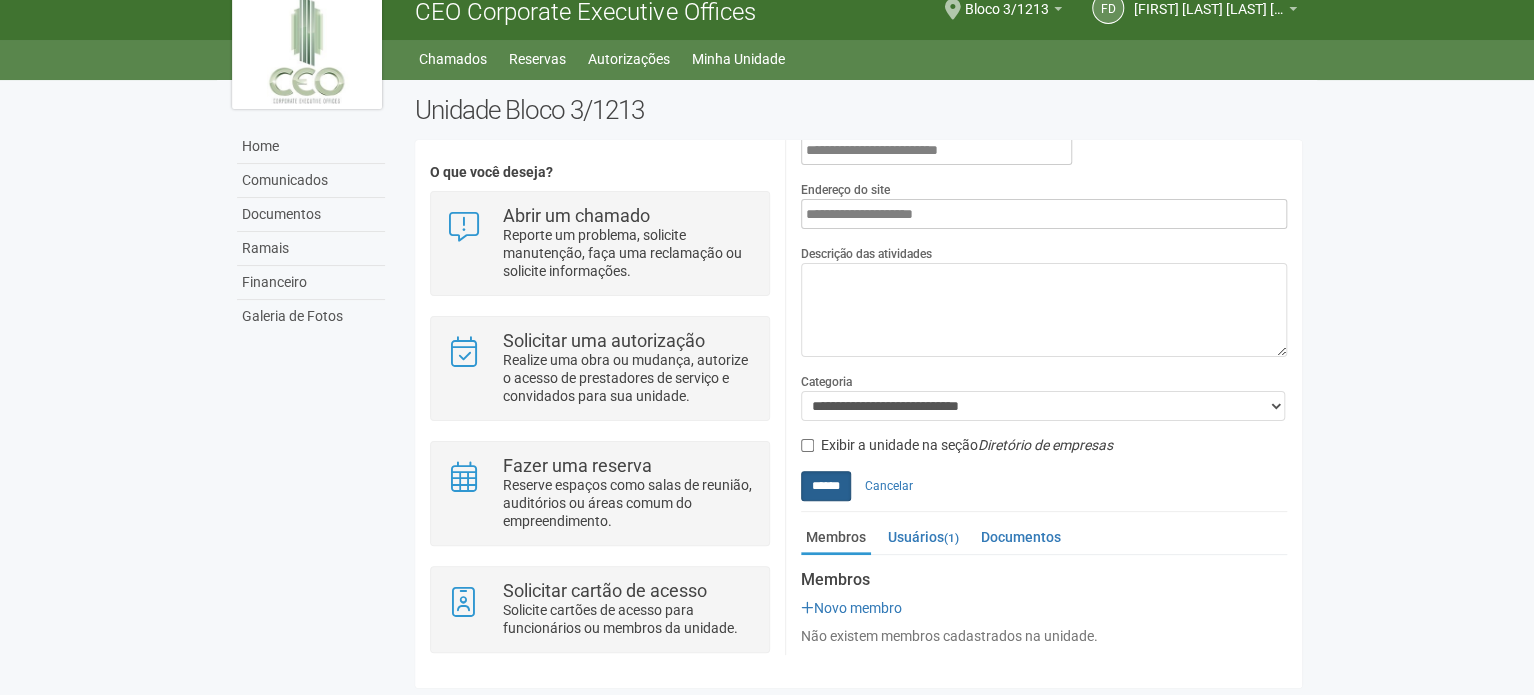 type on "**********" 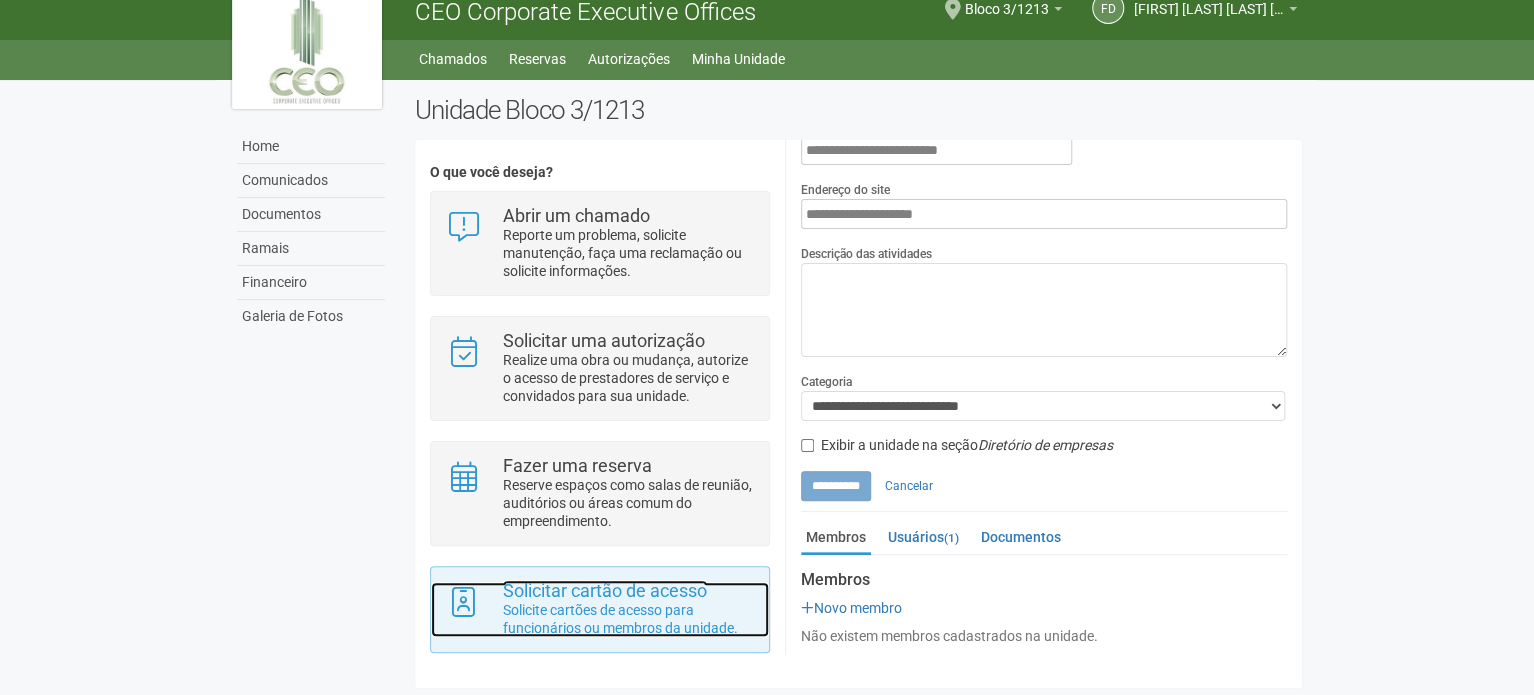 click on "Solicite cartões de acesso para funcionários ou membros da unidade." at bounding box center (628, 619) 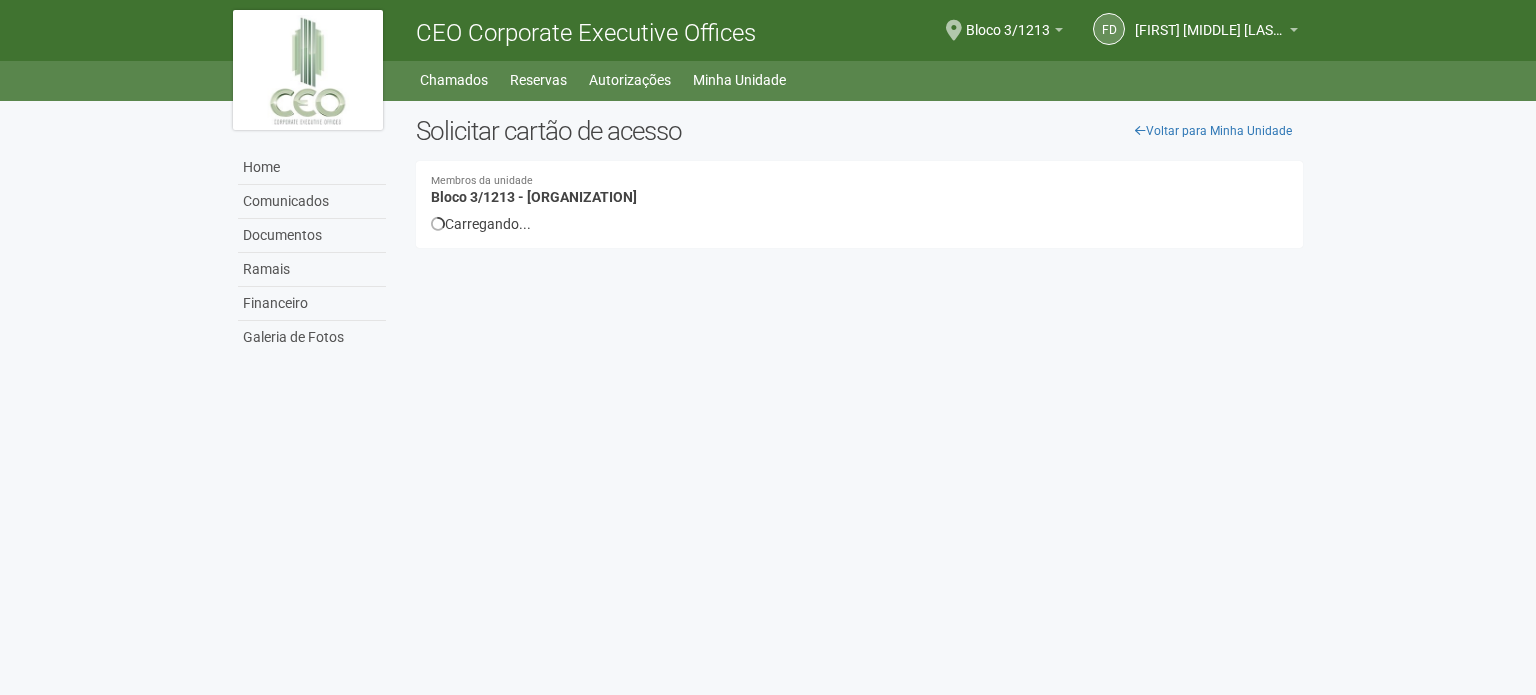 scroll, scrollTop: 0, scrollLeft: 0, axis: both 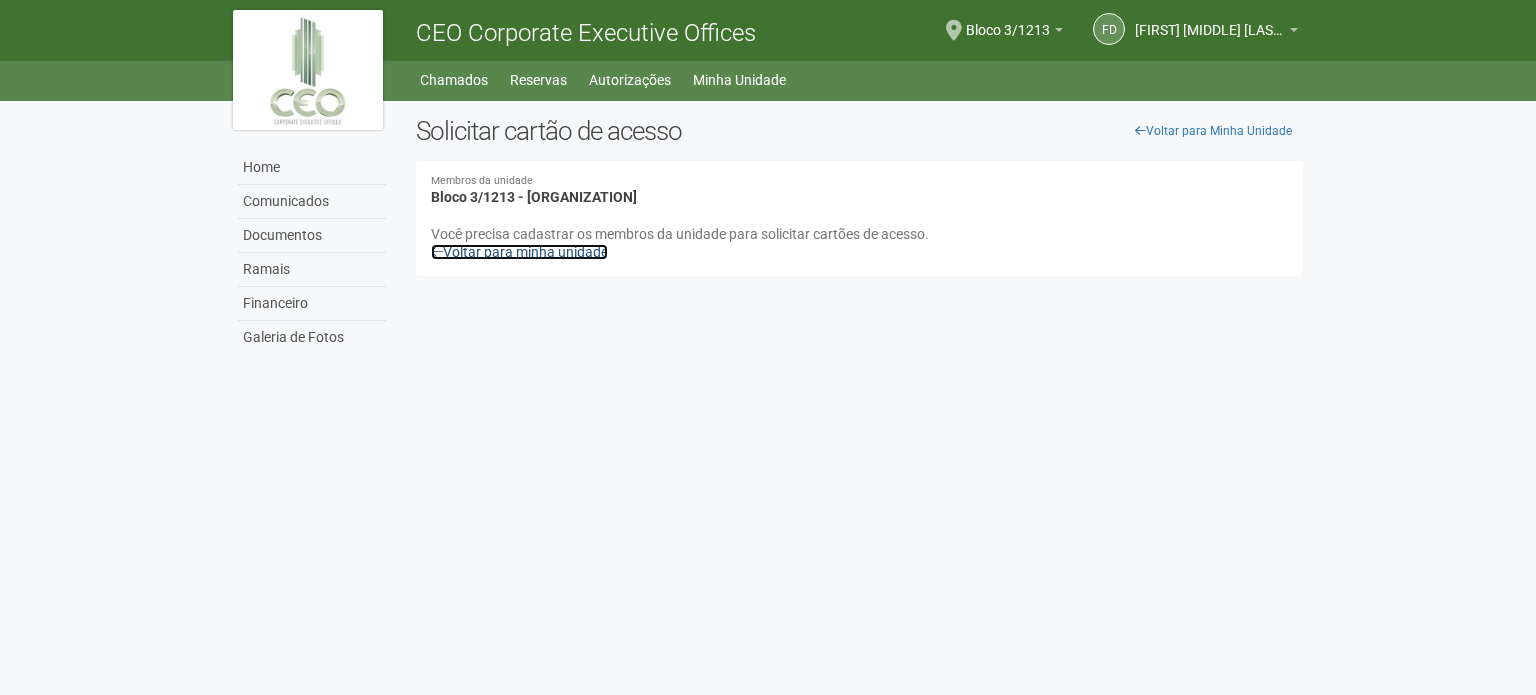 click on "Voltar para minha unidade" at bounding box center [519, 252] 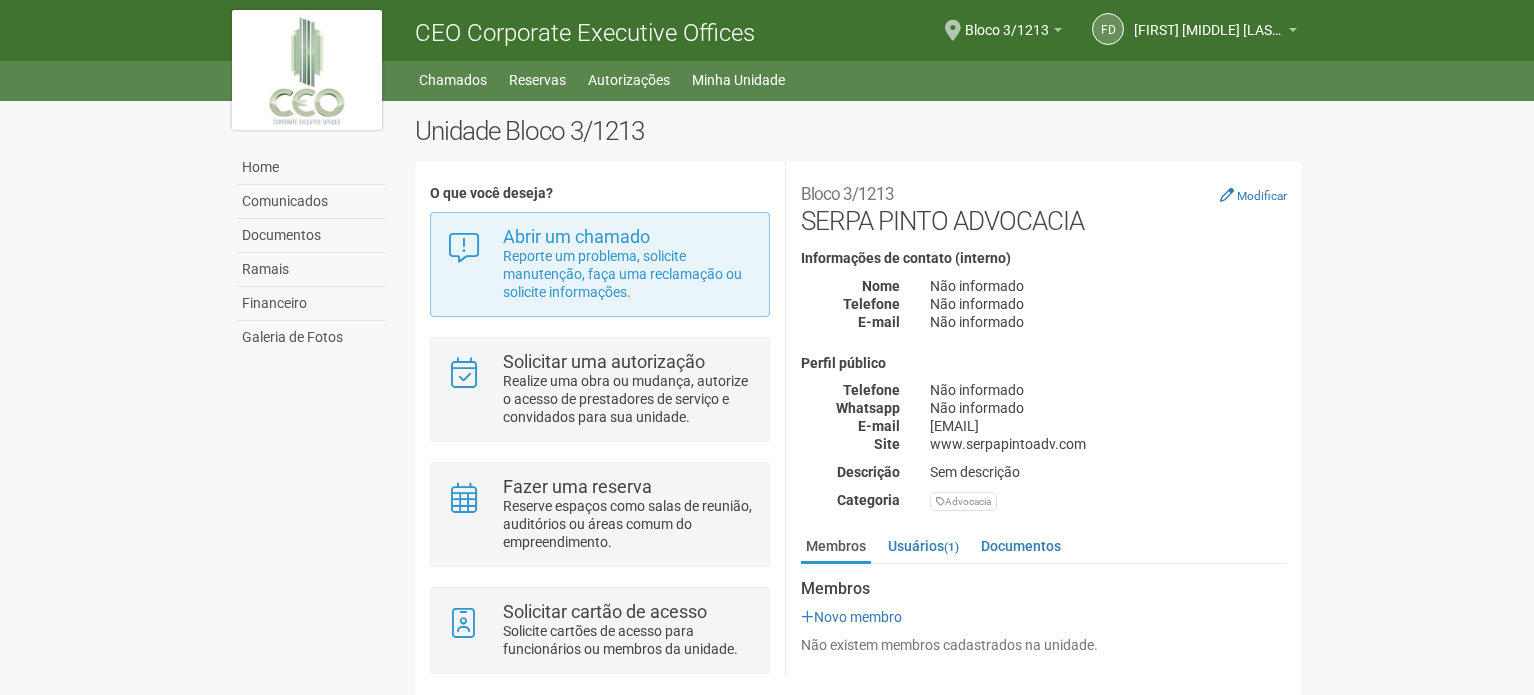 scroll, scrollTop: 21, scrollLeft: 0, axis: vertical 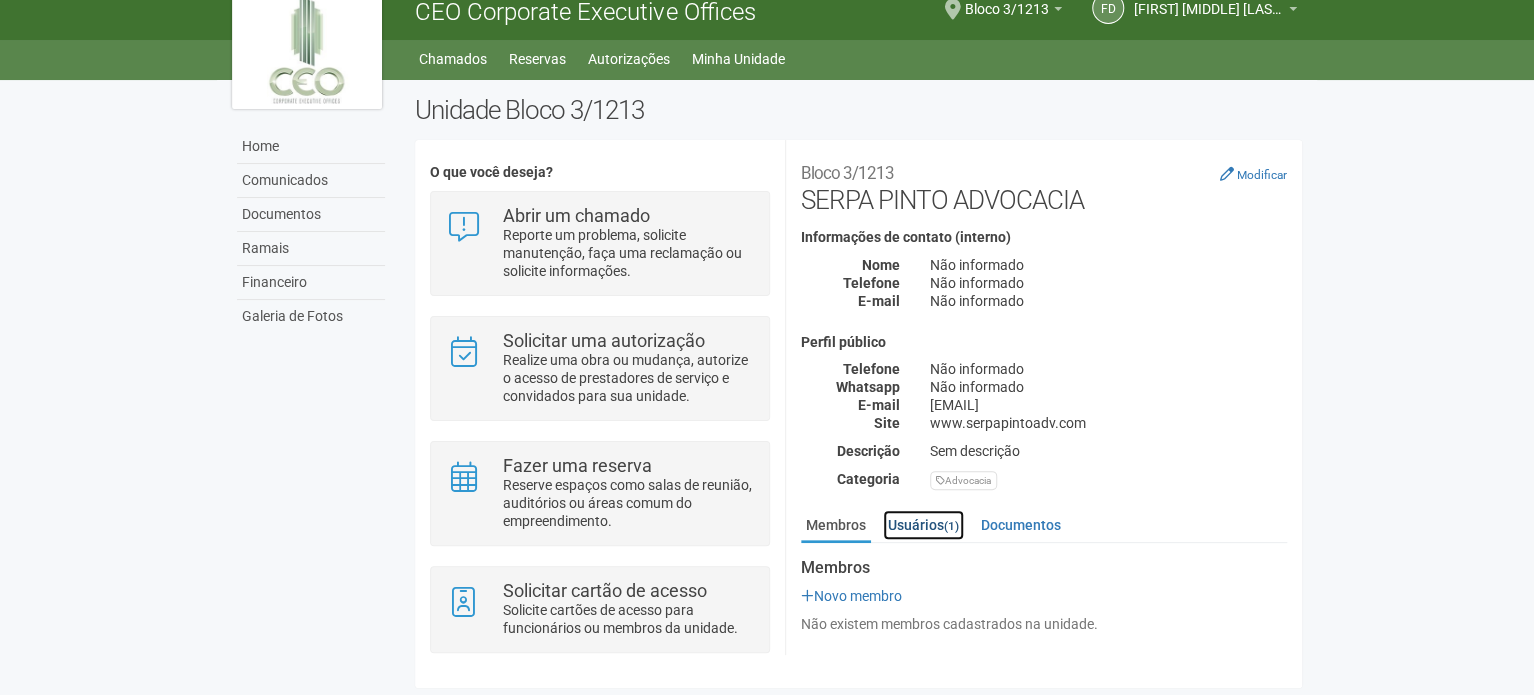 click on "Usuários
(1)" at bounding box center [923, 525] 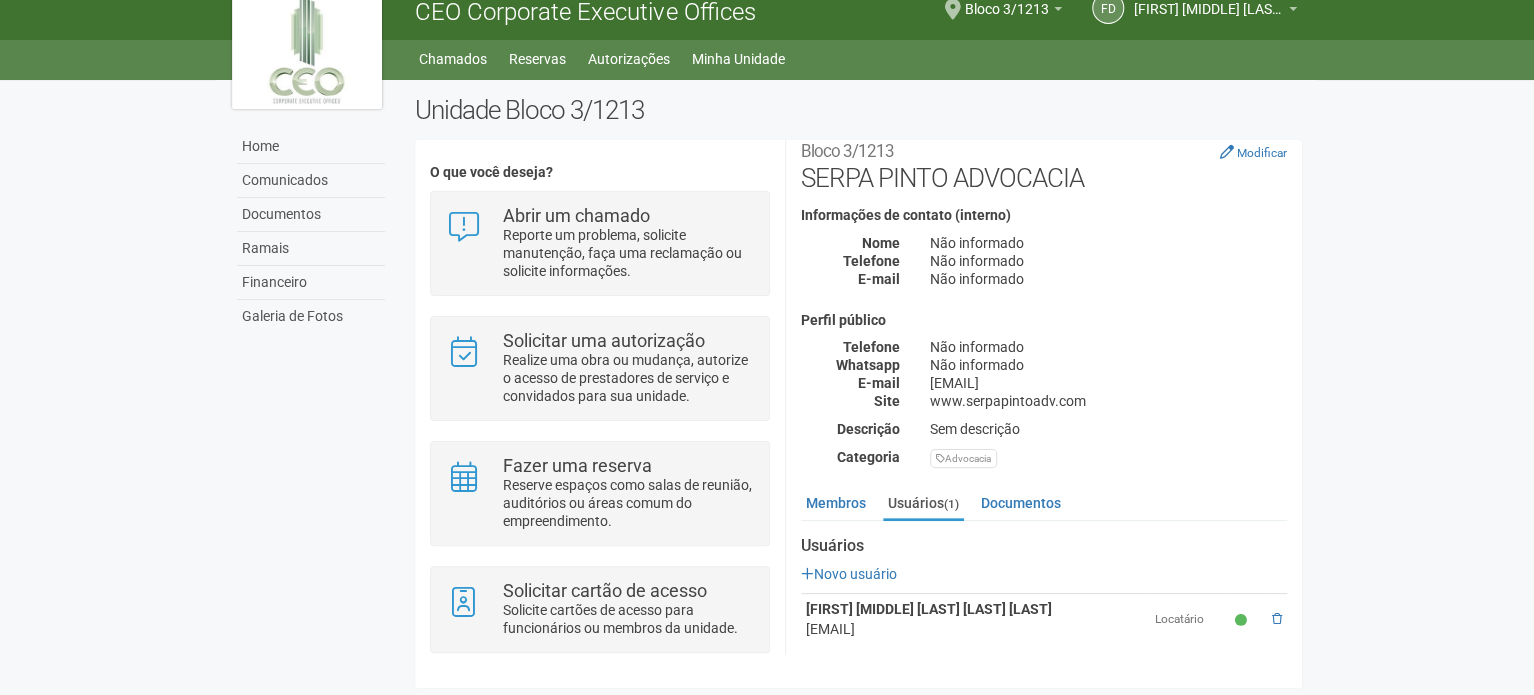 scroll, scrollTop: 34, scrollLeft: 0, axis: vertical 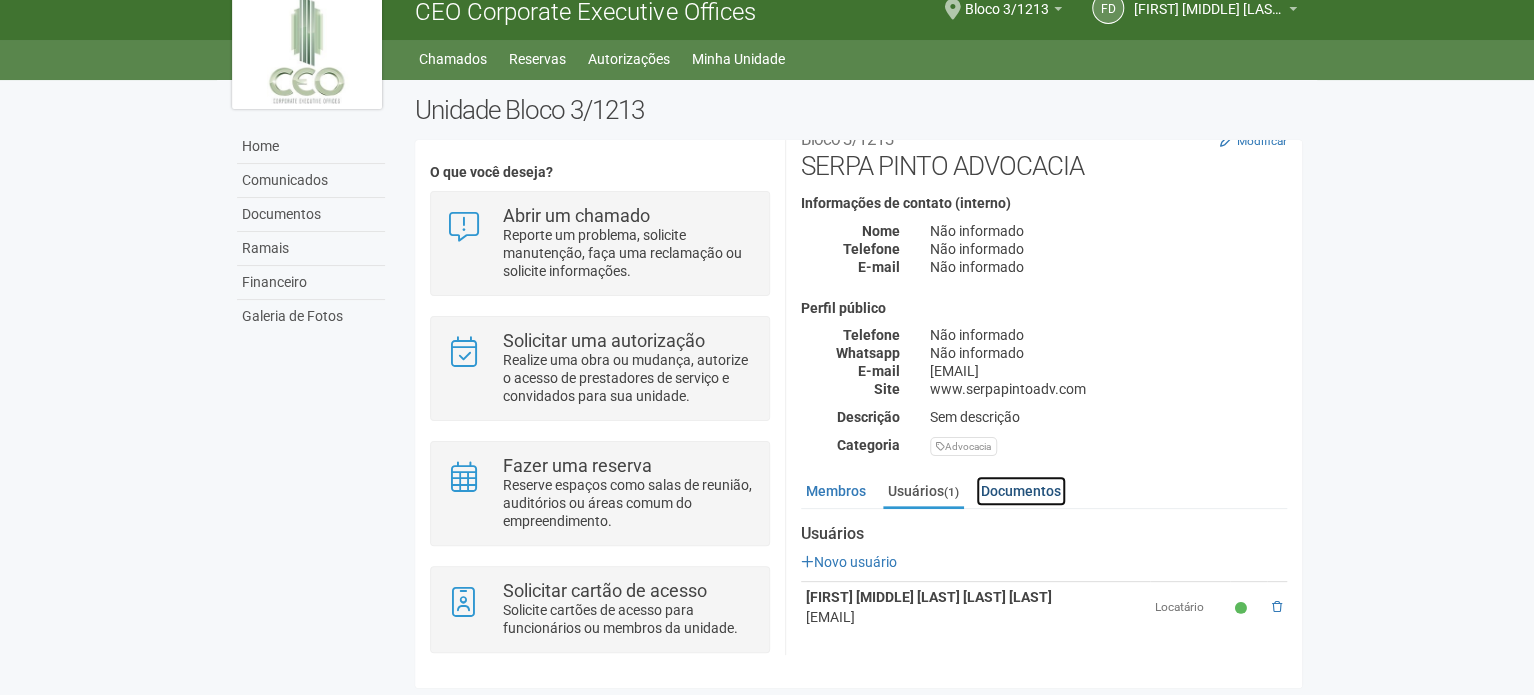 click on "Documentos" at bounding box center (1021, 491) 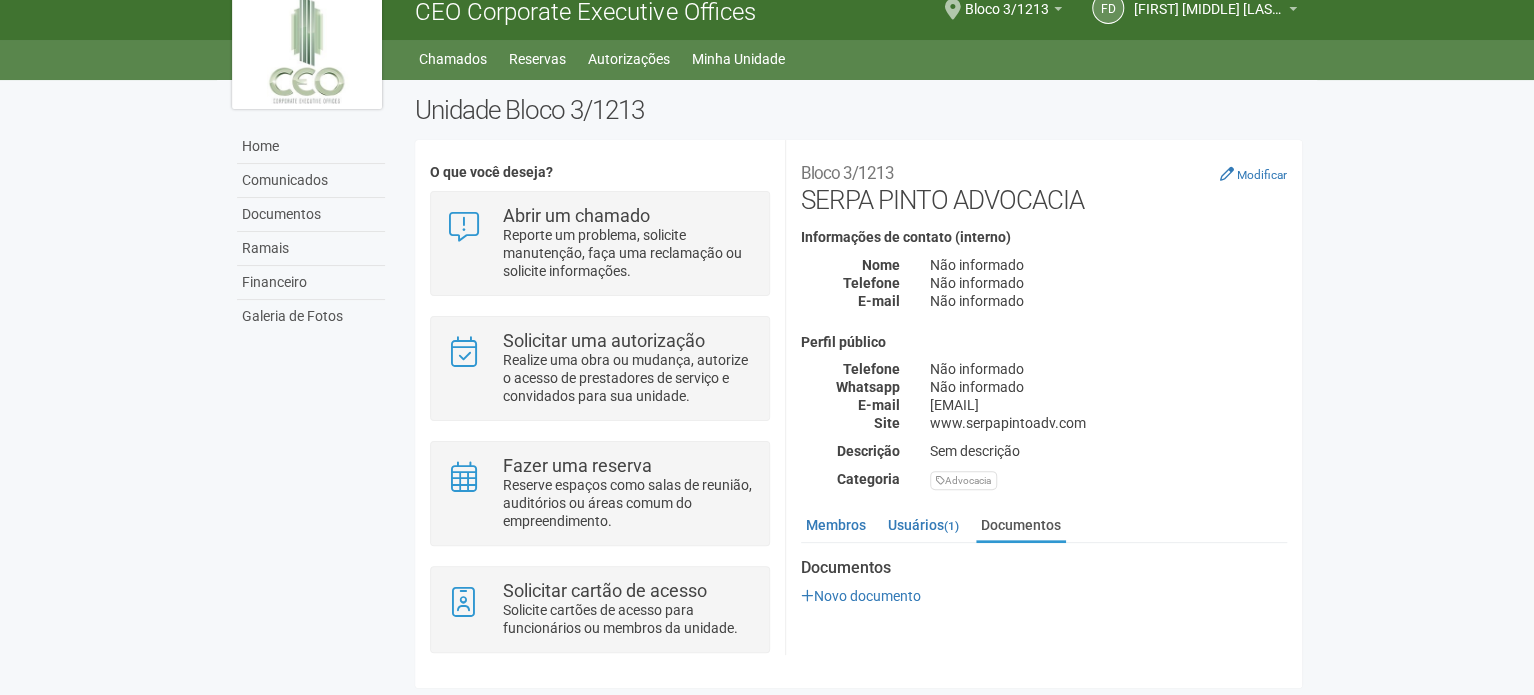 scroll, scrollTop: 0, scrollLeft: 0, axis: both 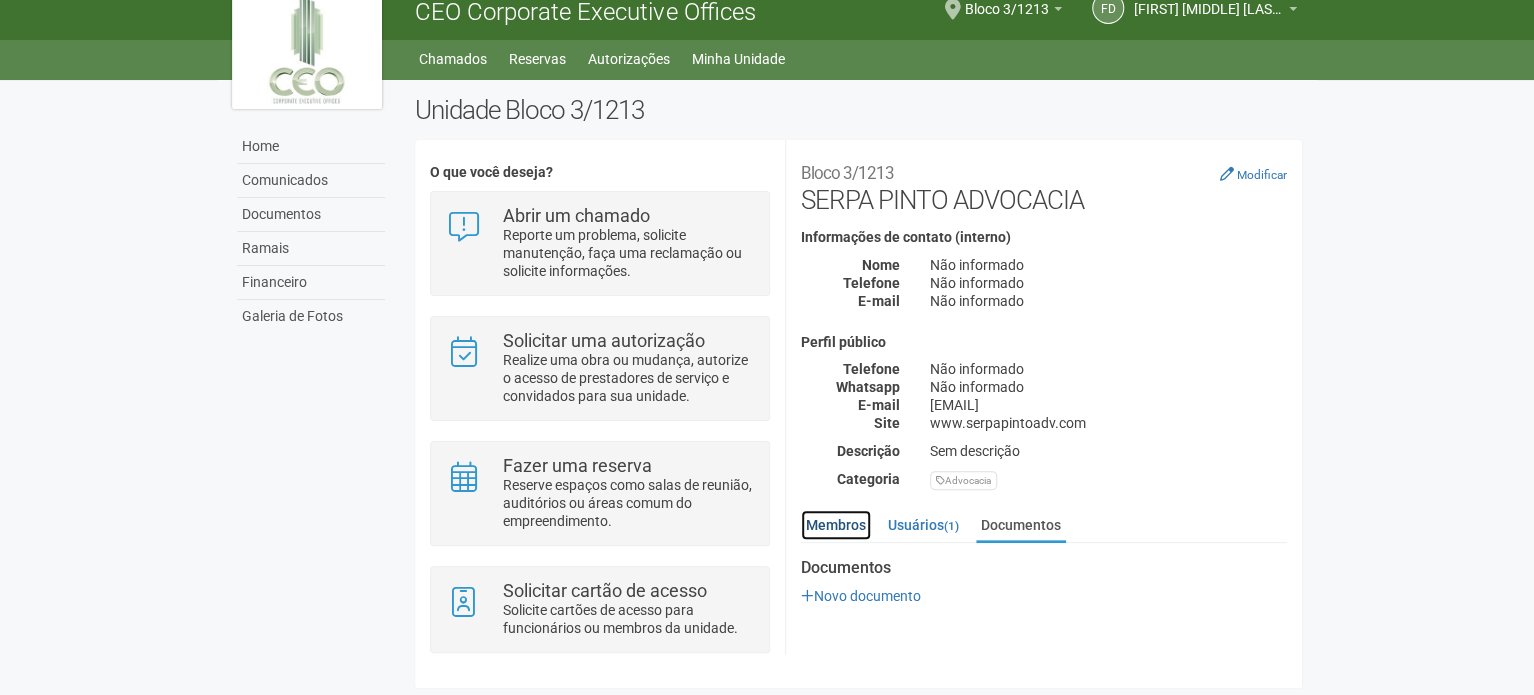 click on "Membros" at bounding box center [836, 525] 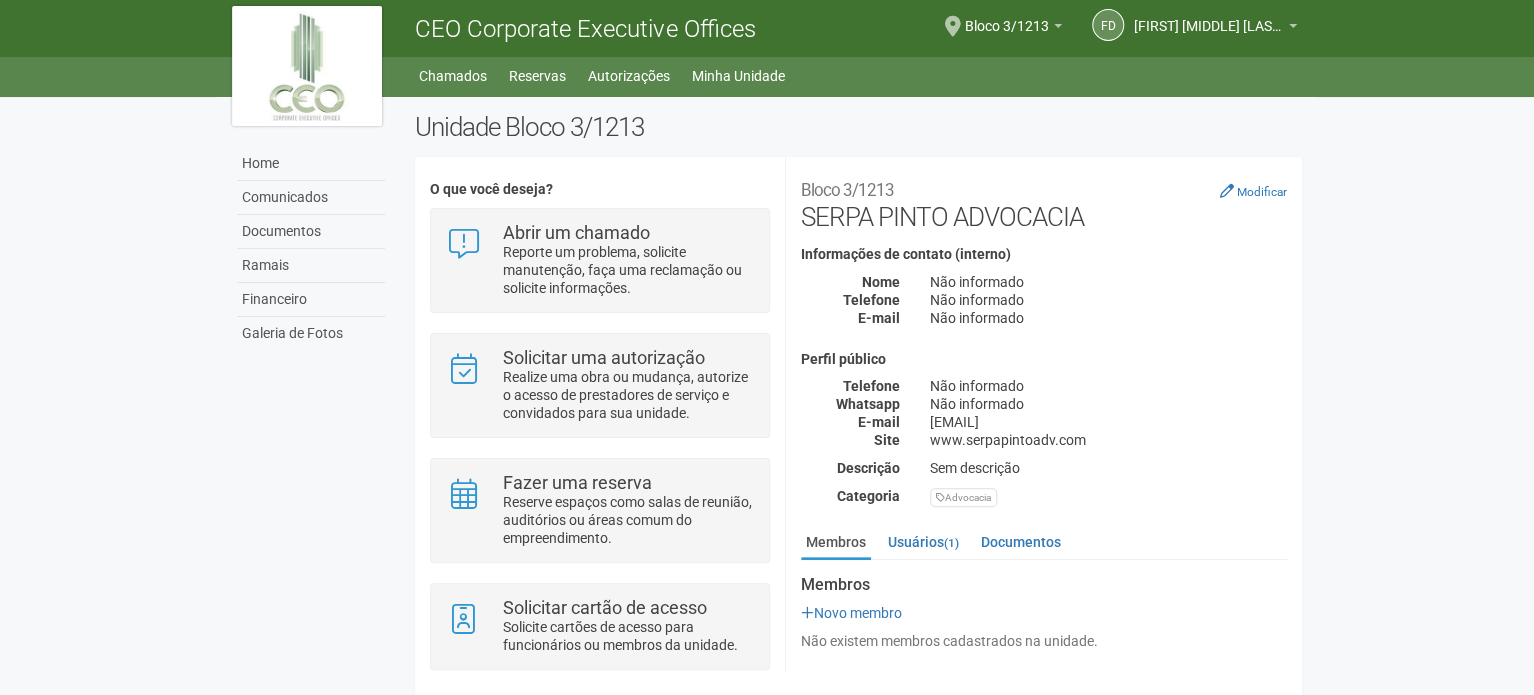 scroll, scrollTop: 0, scrollLeft: 0, axis: both 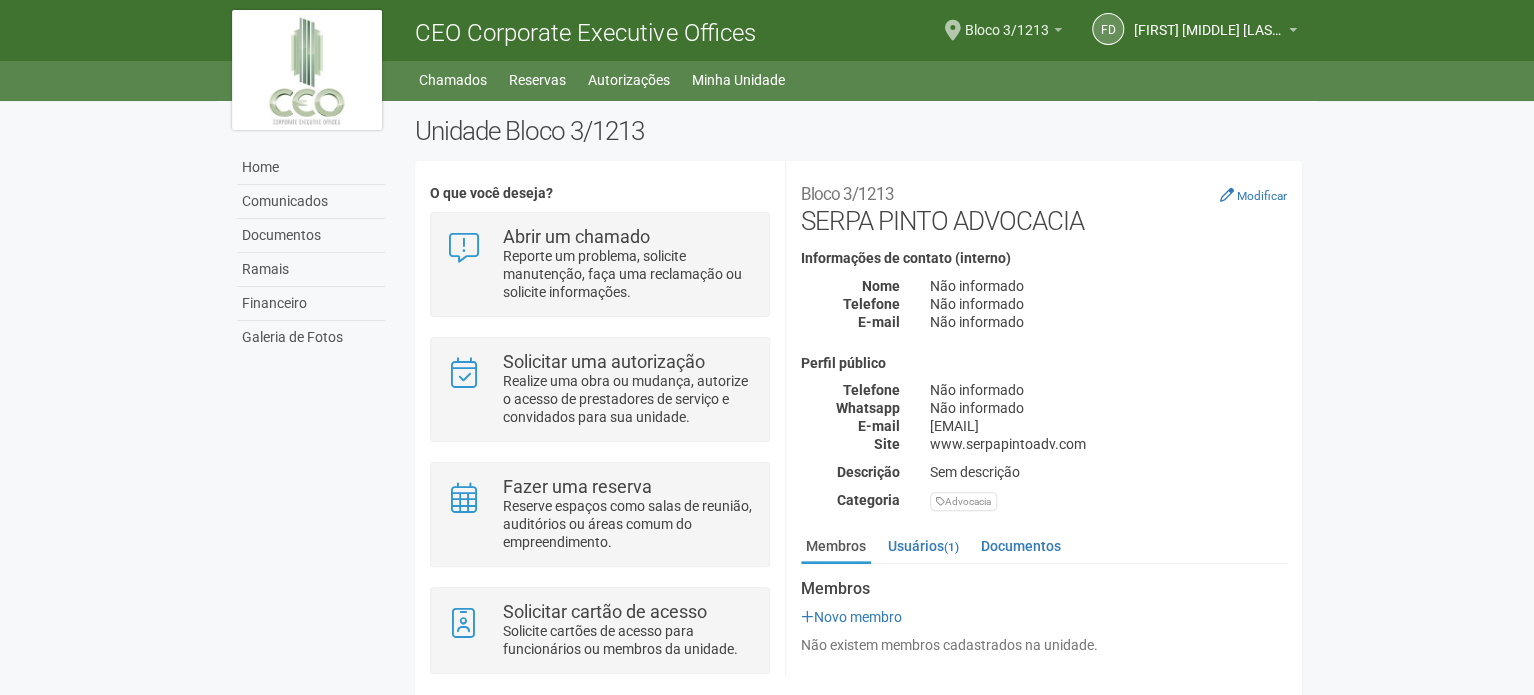 click on "Bloco 3/1213" at bounding box center (1007, 20) 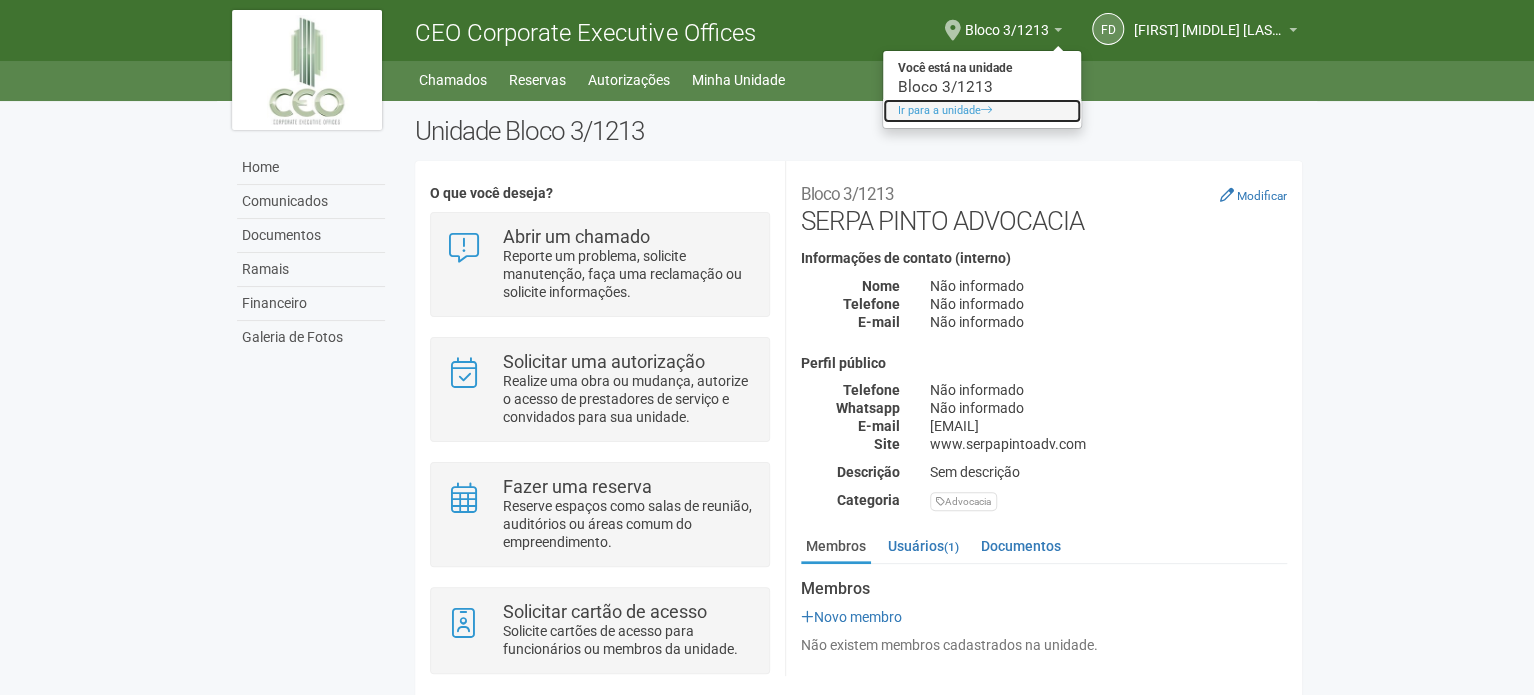 click on "Ir para a unidade" at bounding box center [982, 111] 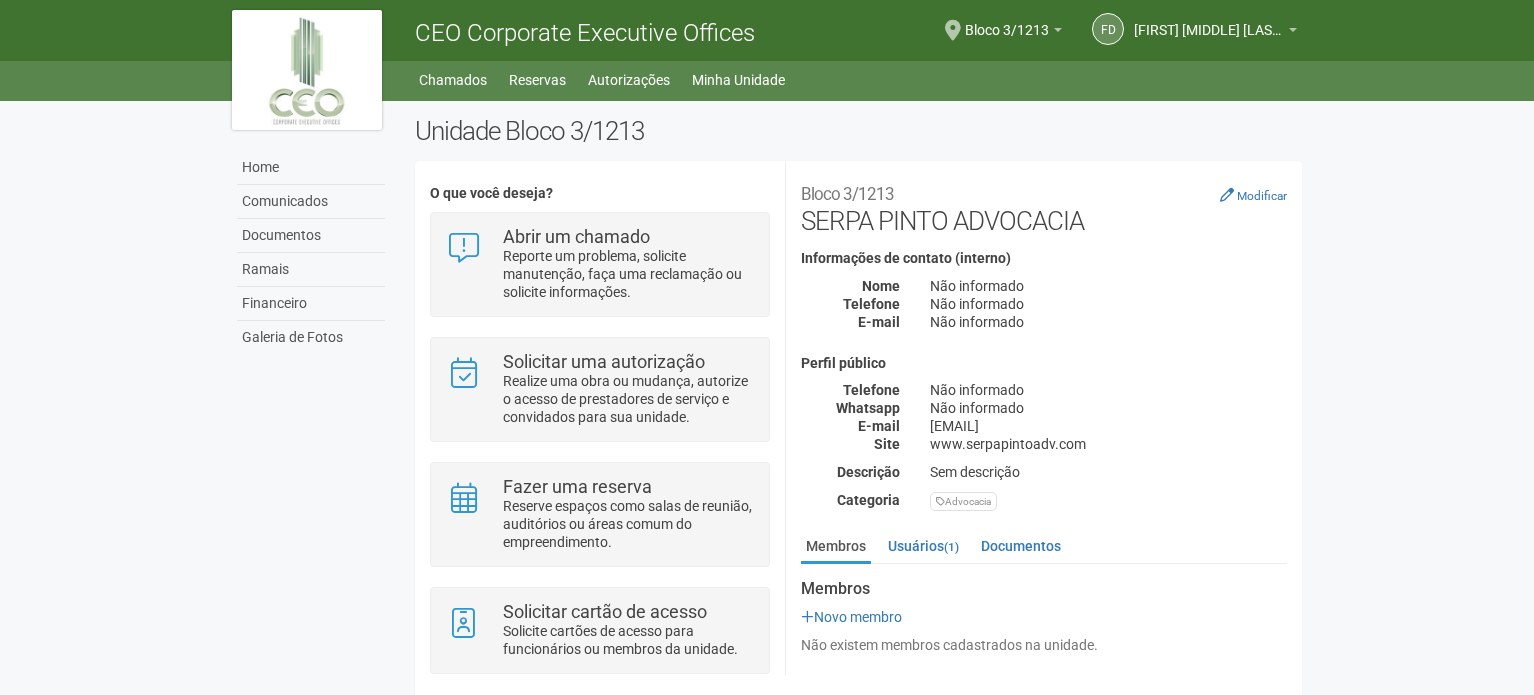 scroll, scrollTop: 0, scrollLeft: 0, axis: both 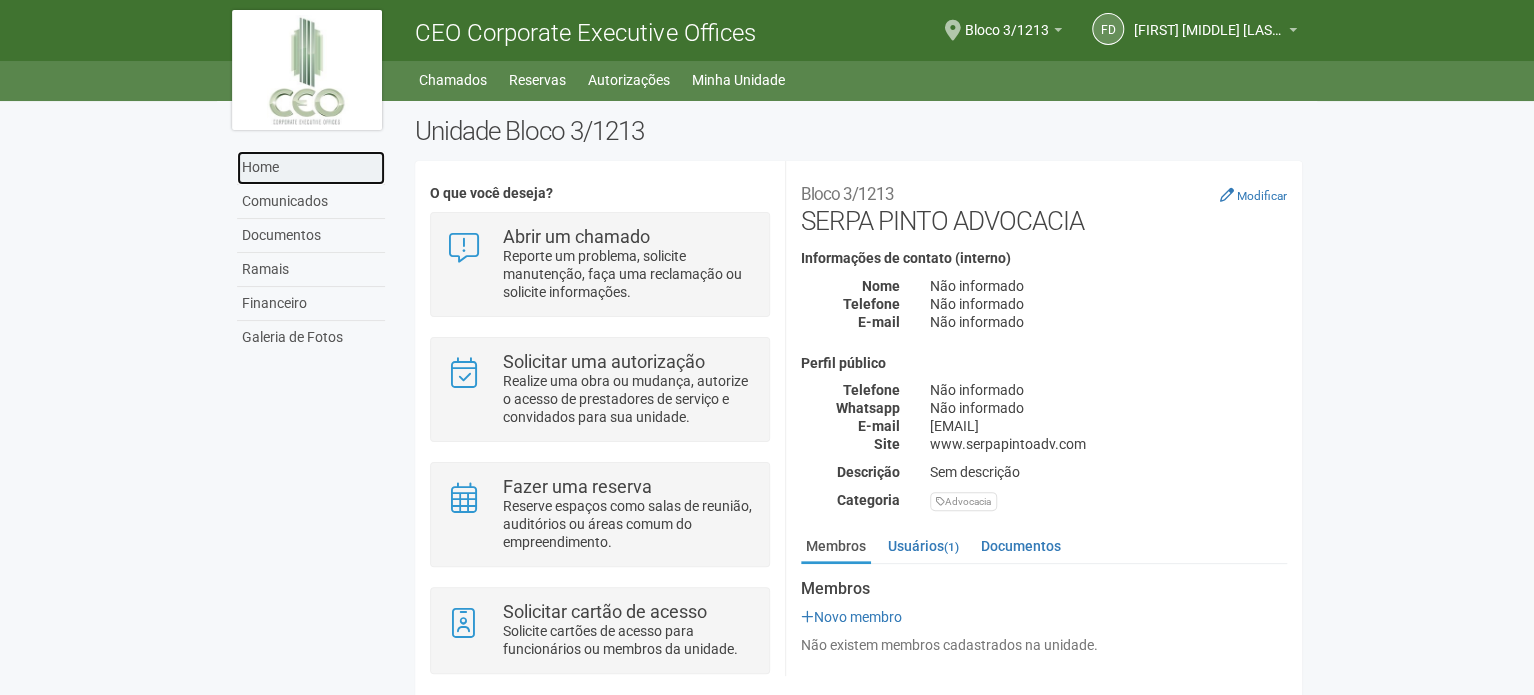 click on "Home" at bounding box center [311, 168] 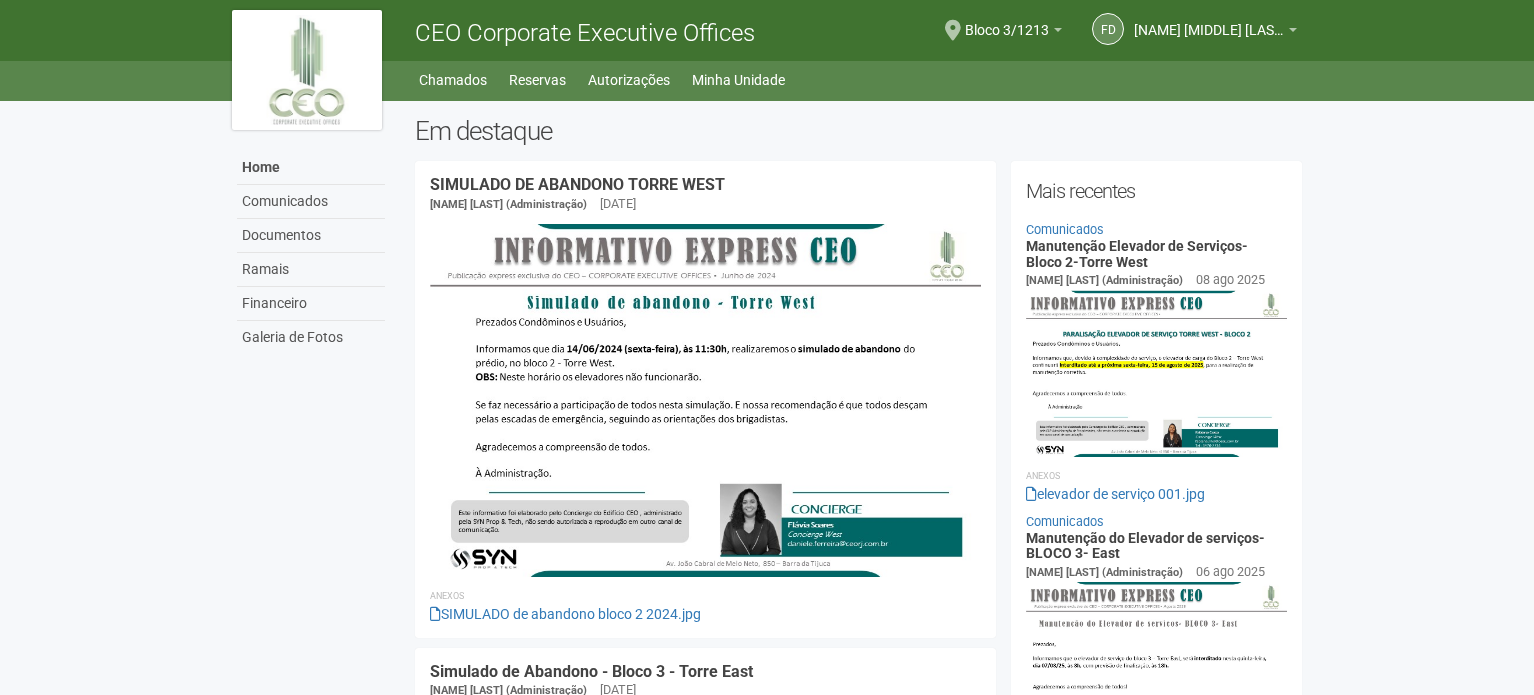 scroll, scrollTop: 0, scrollLeft: 0, axis: both 